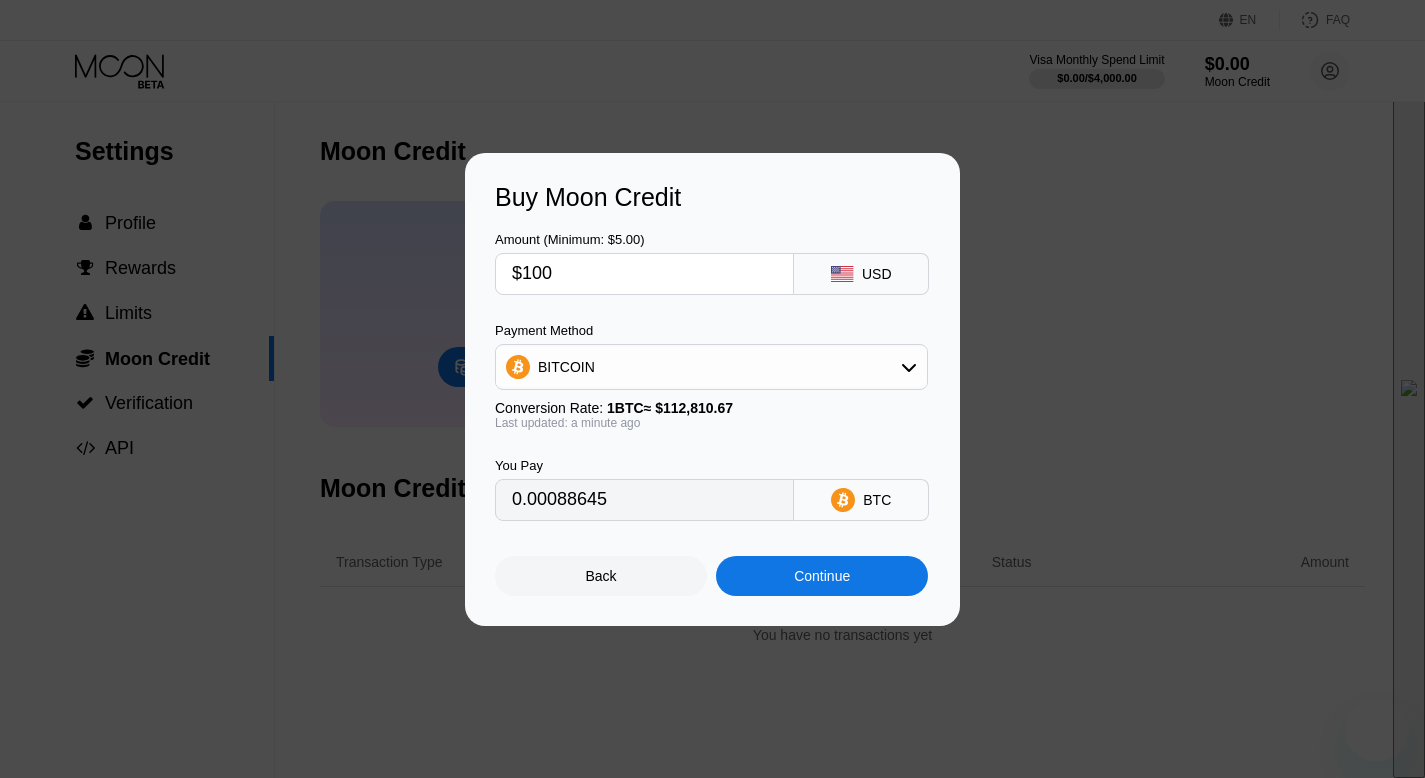 scroll, scrollTop: 0, scrollLeft: 0, axis: both 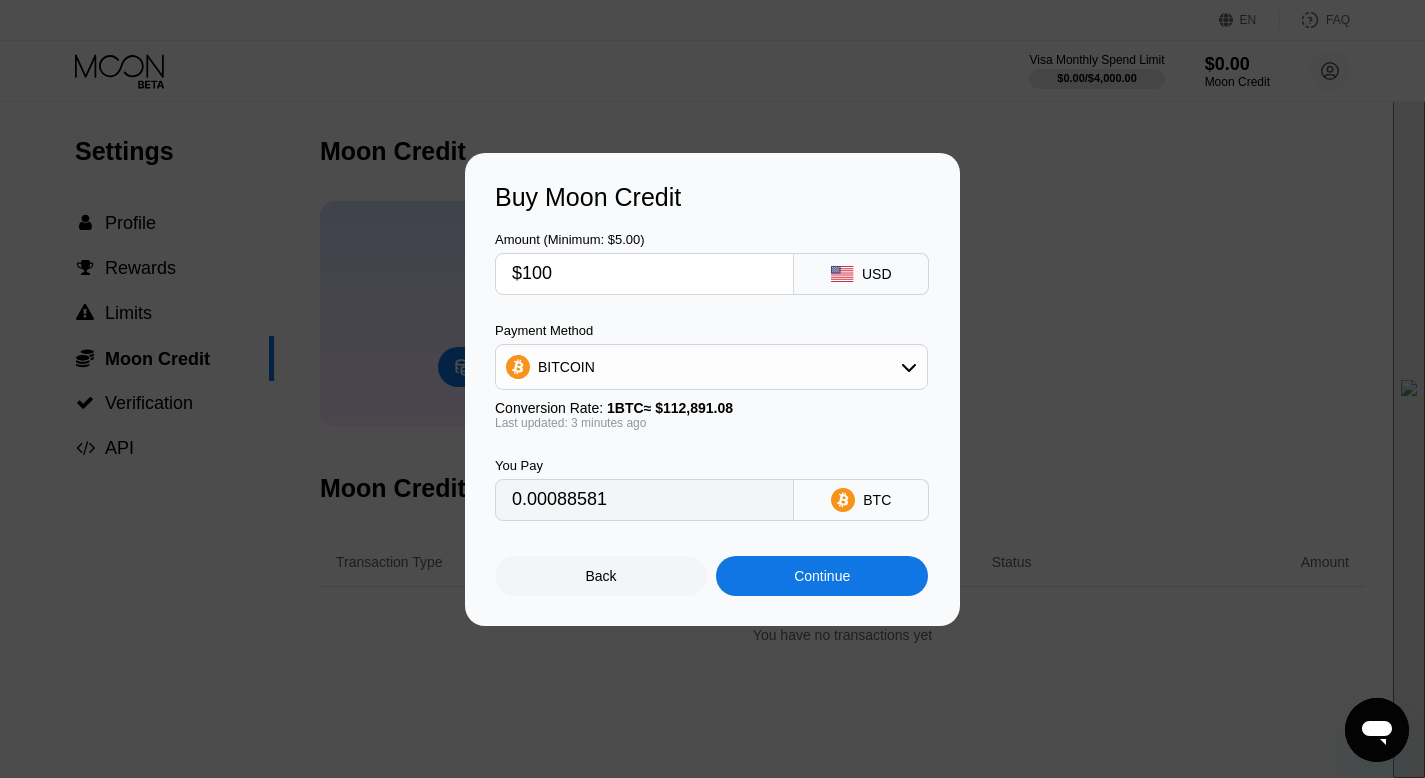 type on "0.00088554" 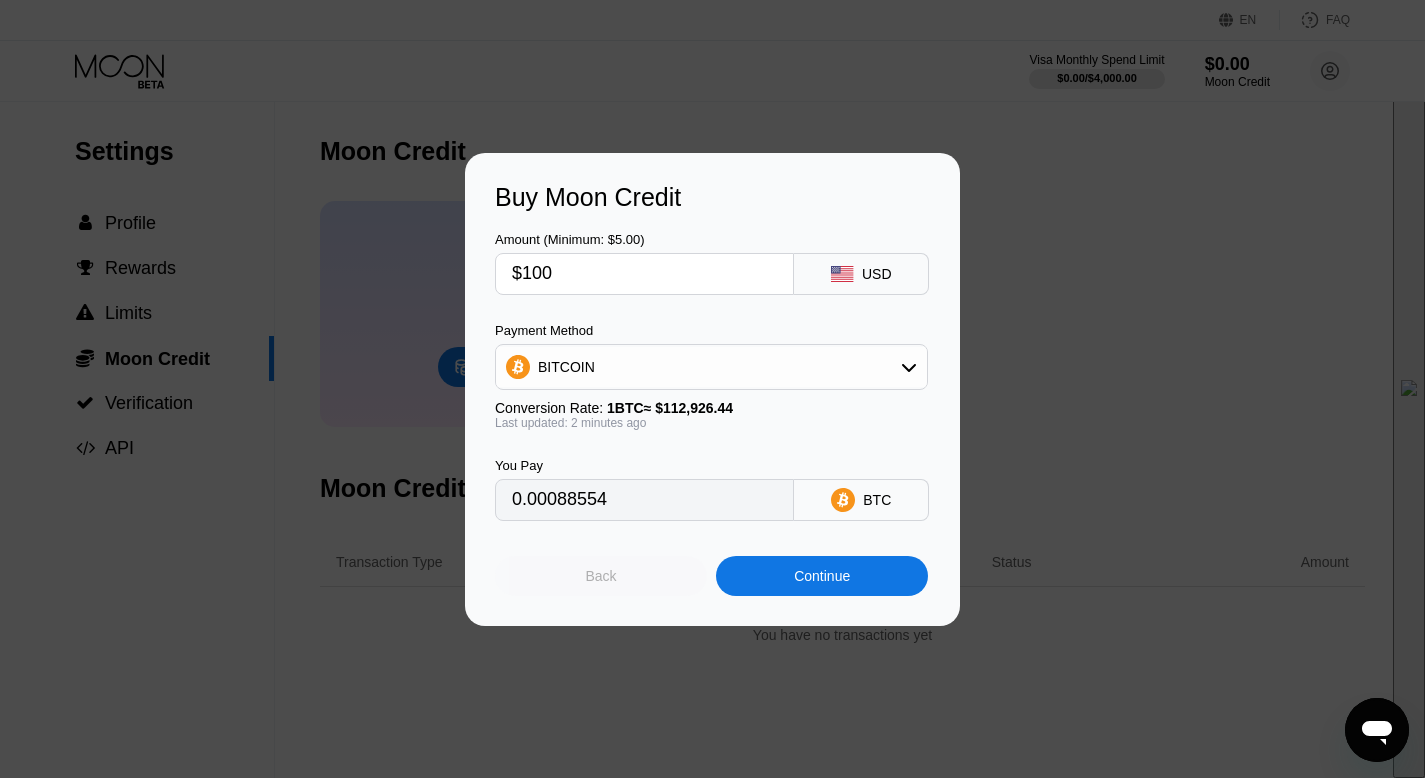 click on "Back" at bounding box center [601, 576] 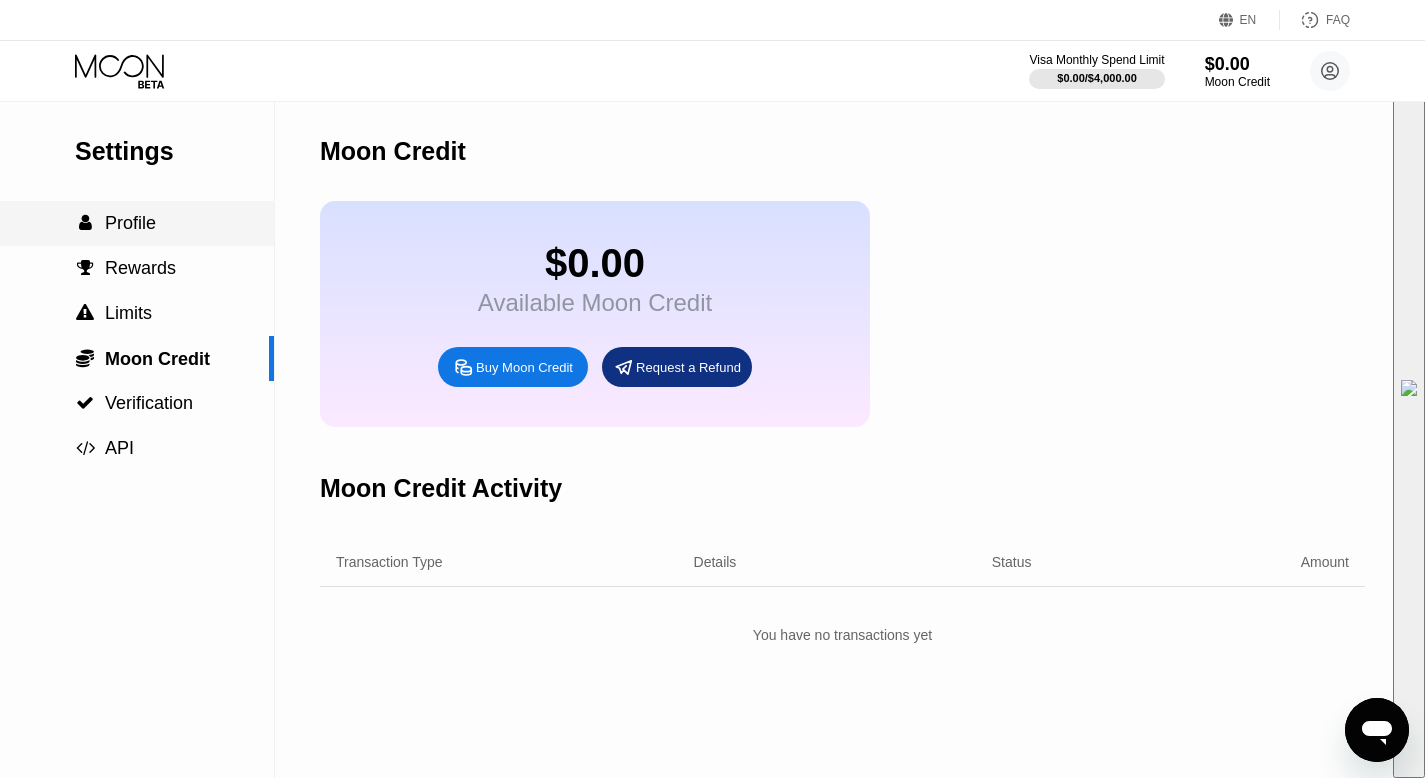 click on "Profile" at bounding box center (130, 223) 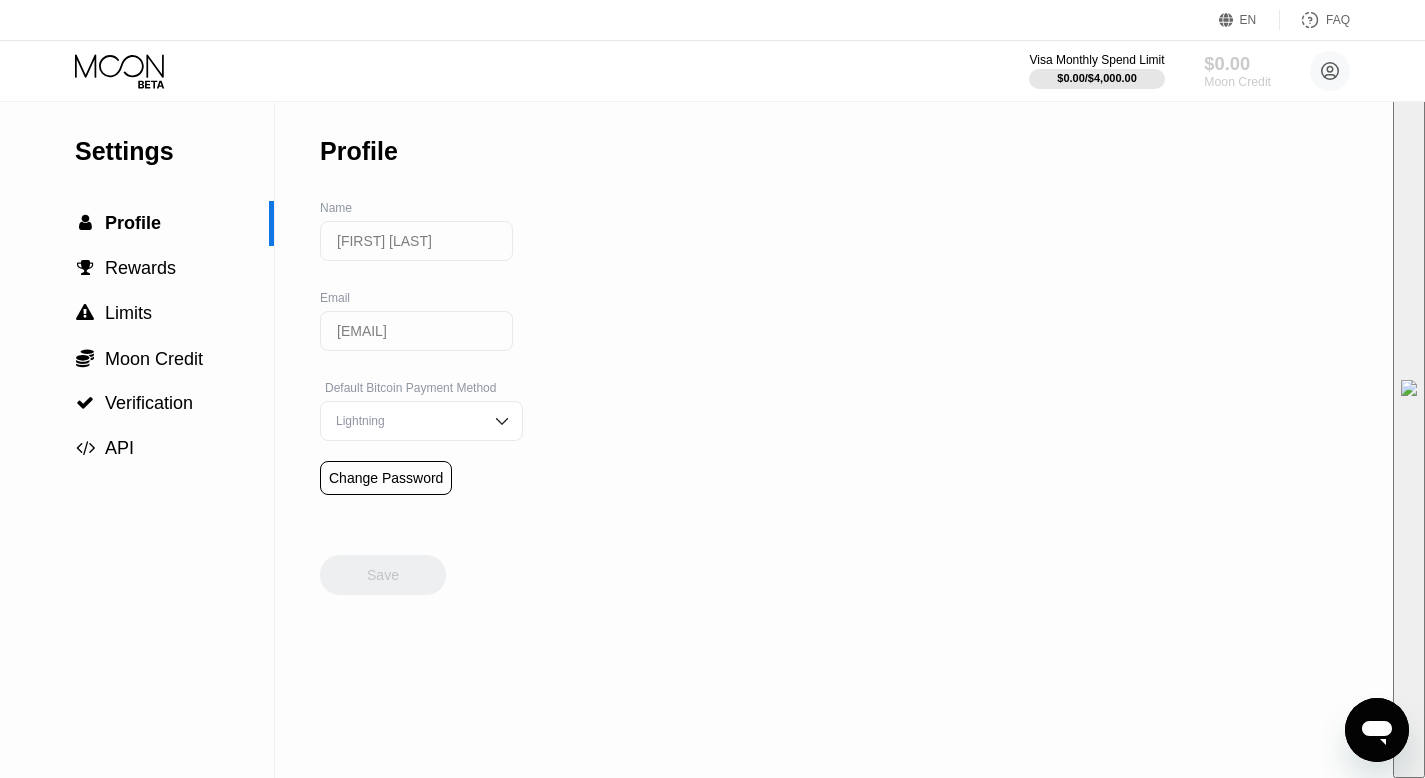 click on "$0.00" at bounding box center [1237, 63] 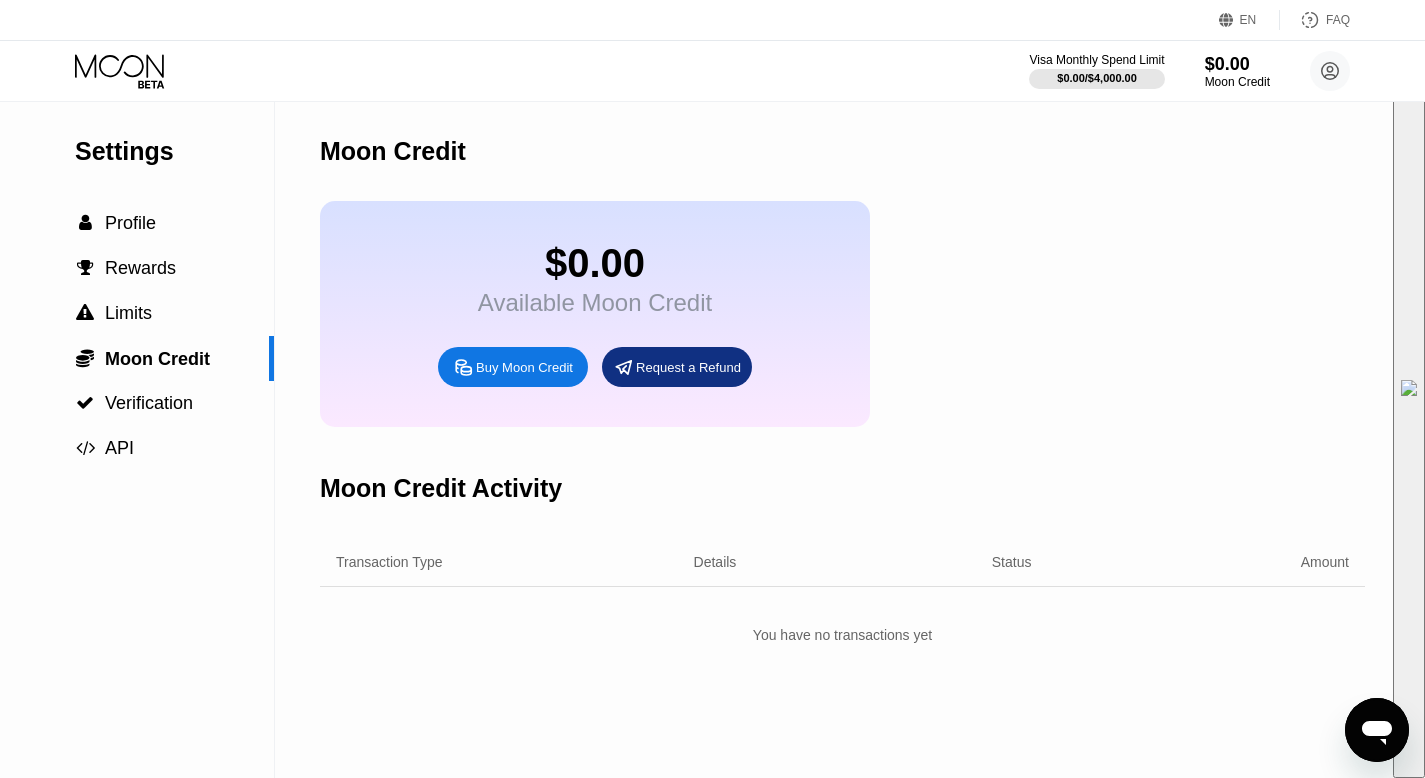 click on "Buy Moon Credit" at bounding box center (524, 367) 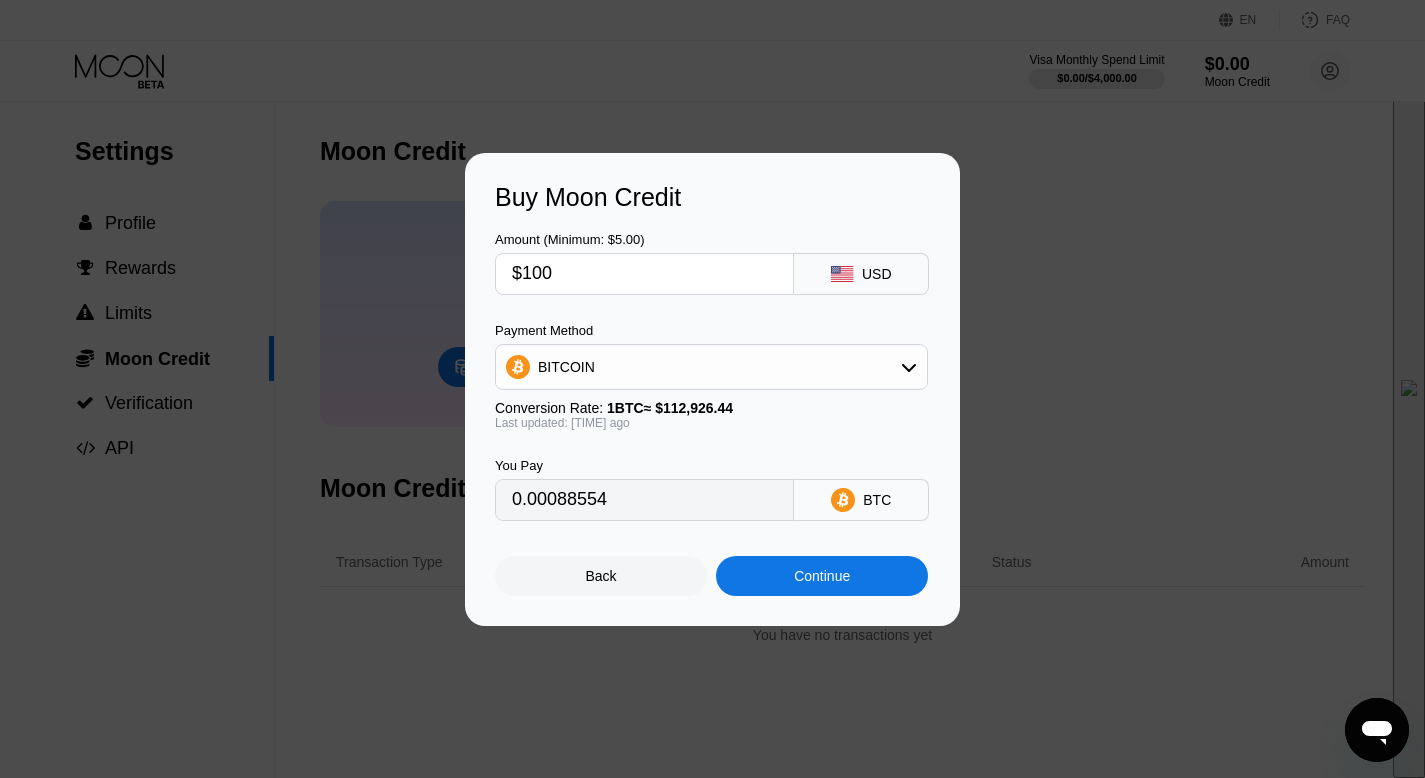 type on "0.00088587" 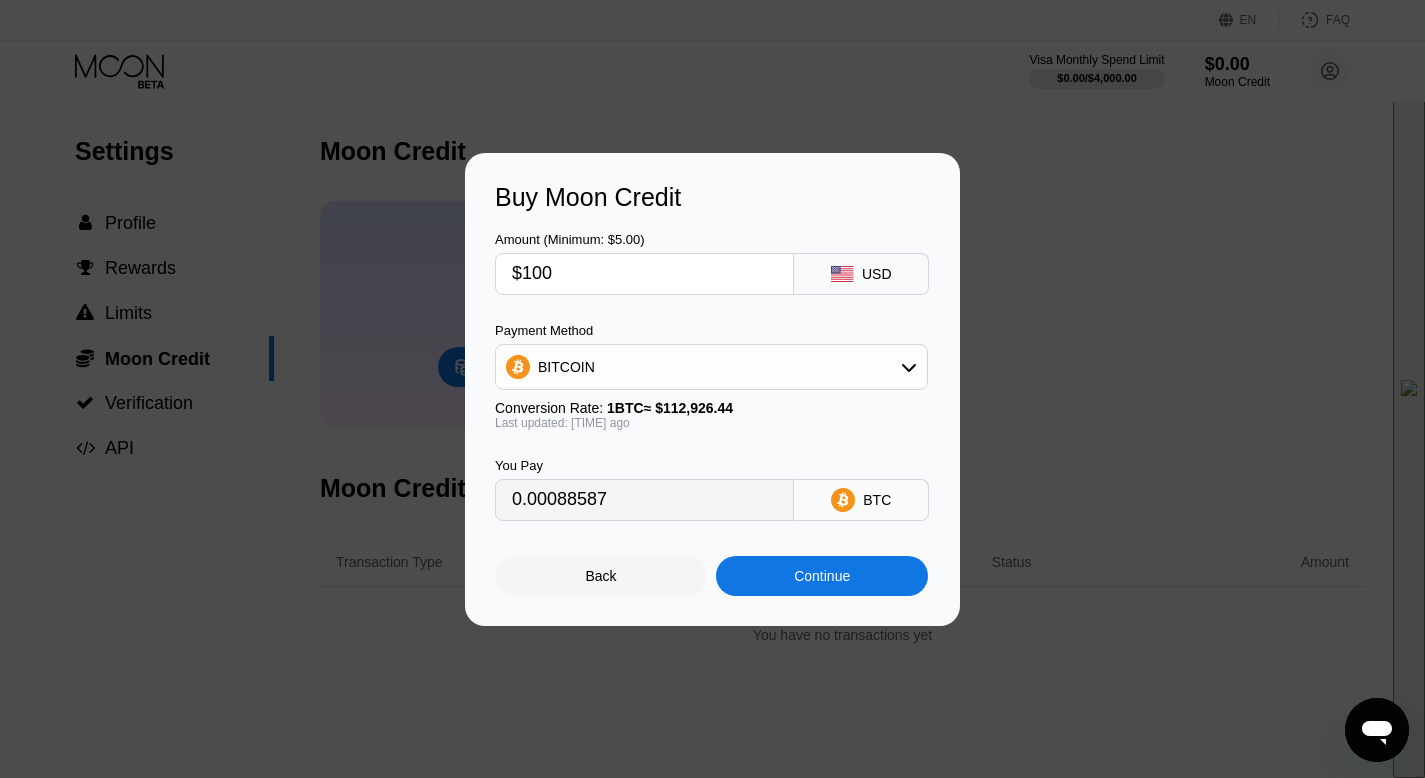 click on "Continue" at bounding box center [822, 576] 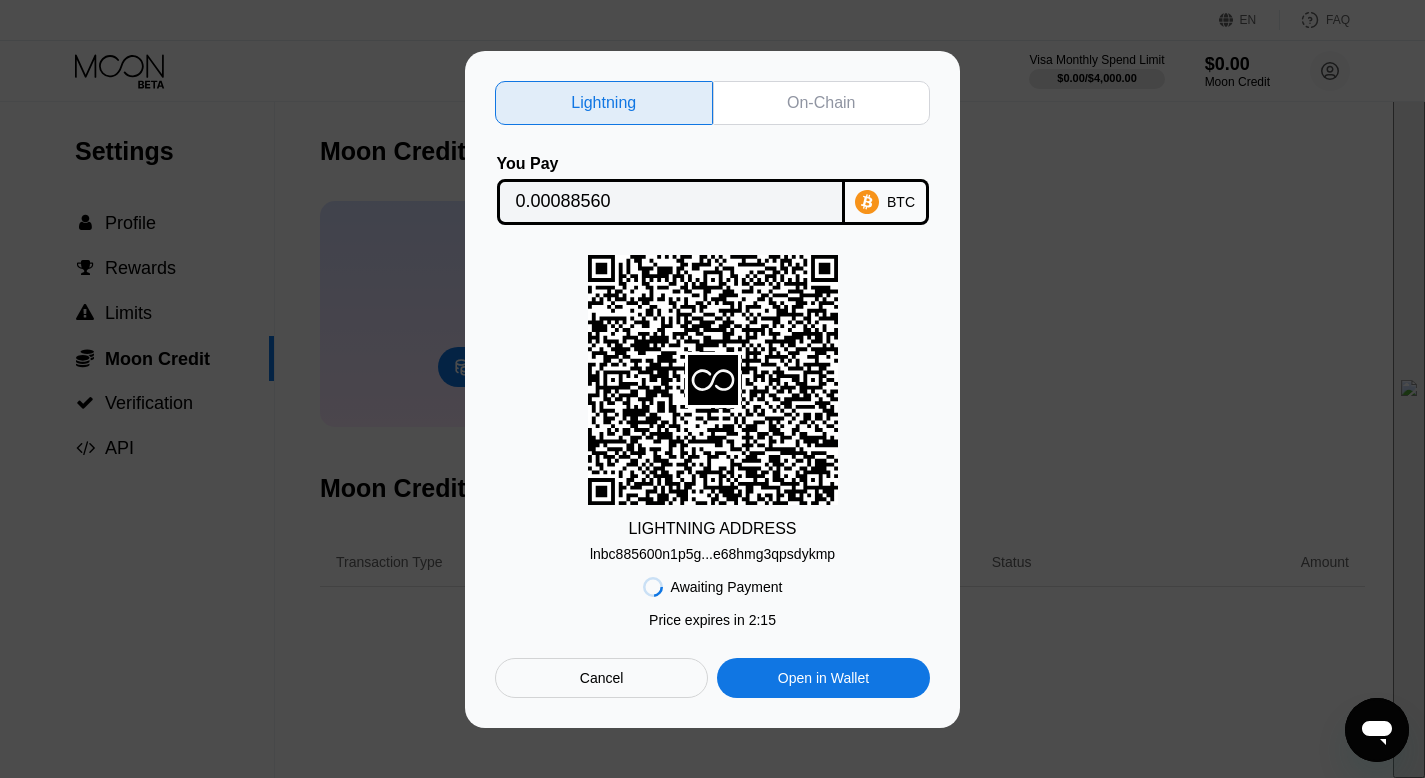 click on "lnbc885600n1p5g...e68hmg3qpsdykmp" at bounding box center (712, 554) 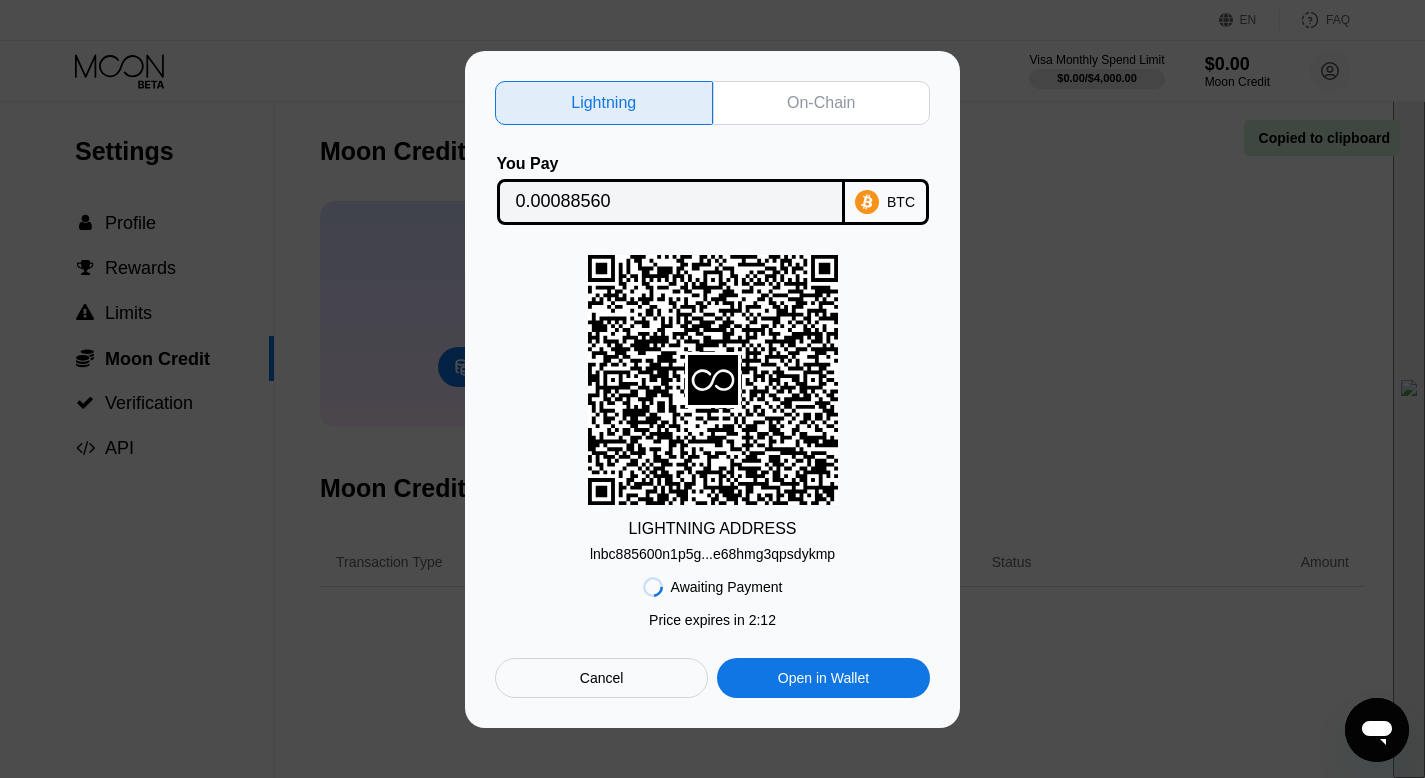 click on "LIGHTNING   ADDRESS lnbc885600n1p5g...e68hmg3qpsdykmp" at bounding box center [712, 408] 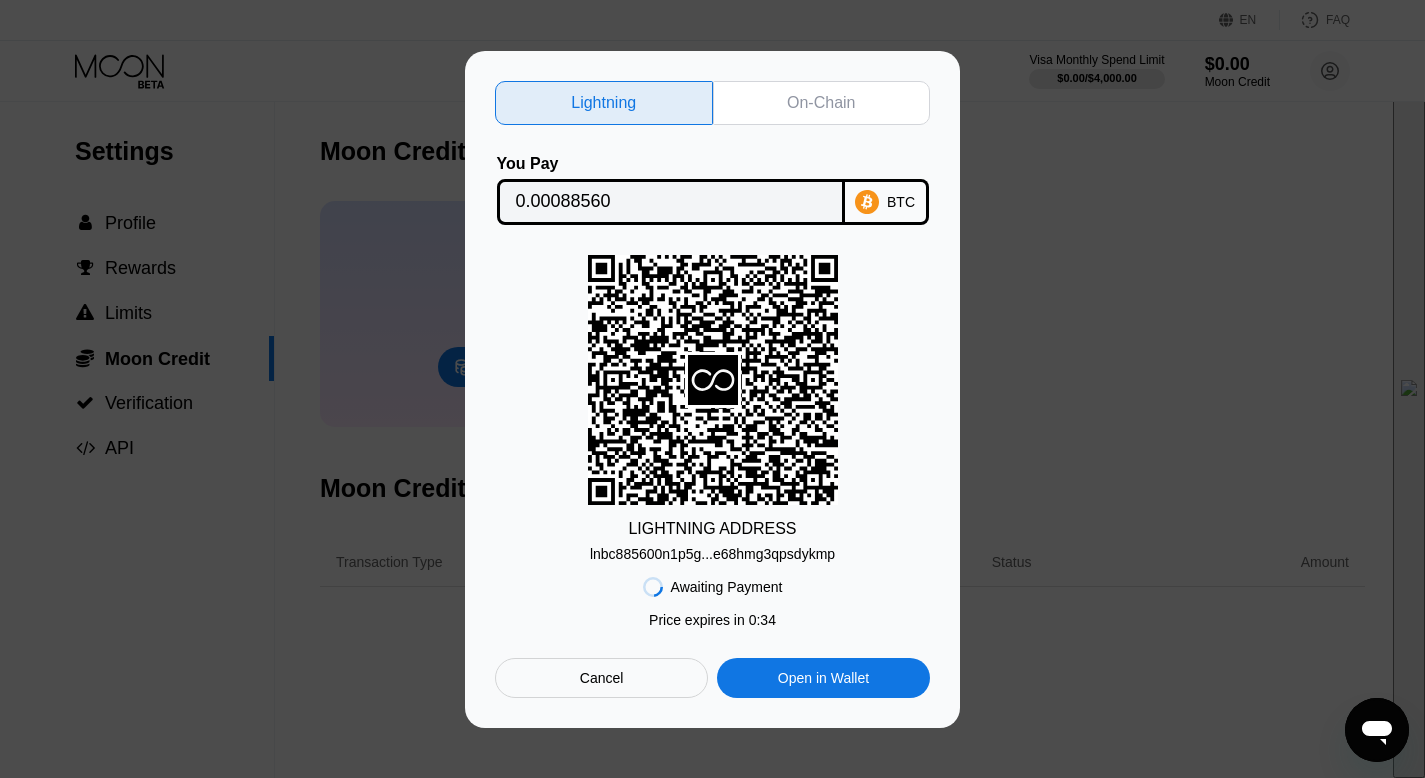 click on "On-Chain" at bounding box center (821, 103) 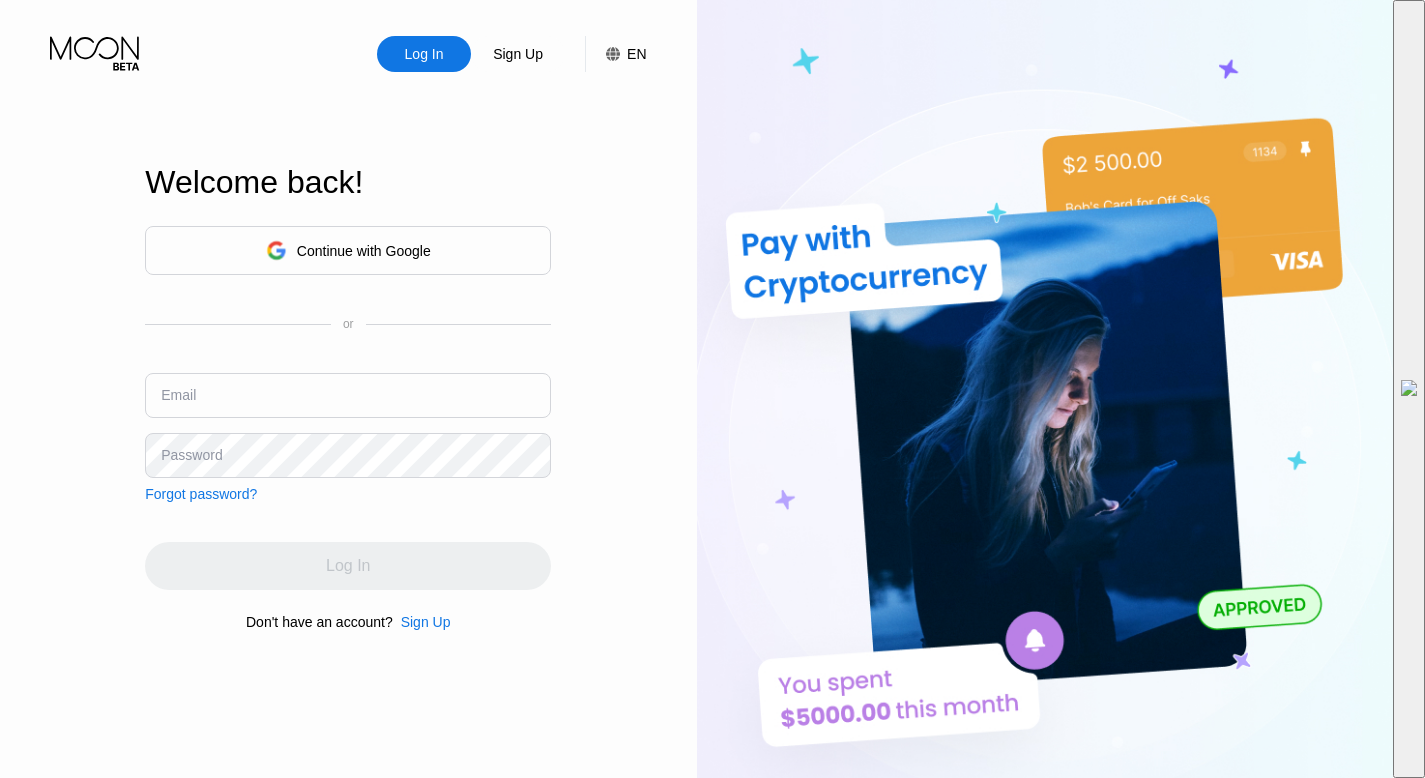 scroll, scrollTop: 0, scrollLeft: 0, axis: both 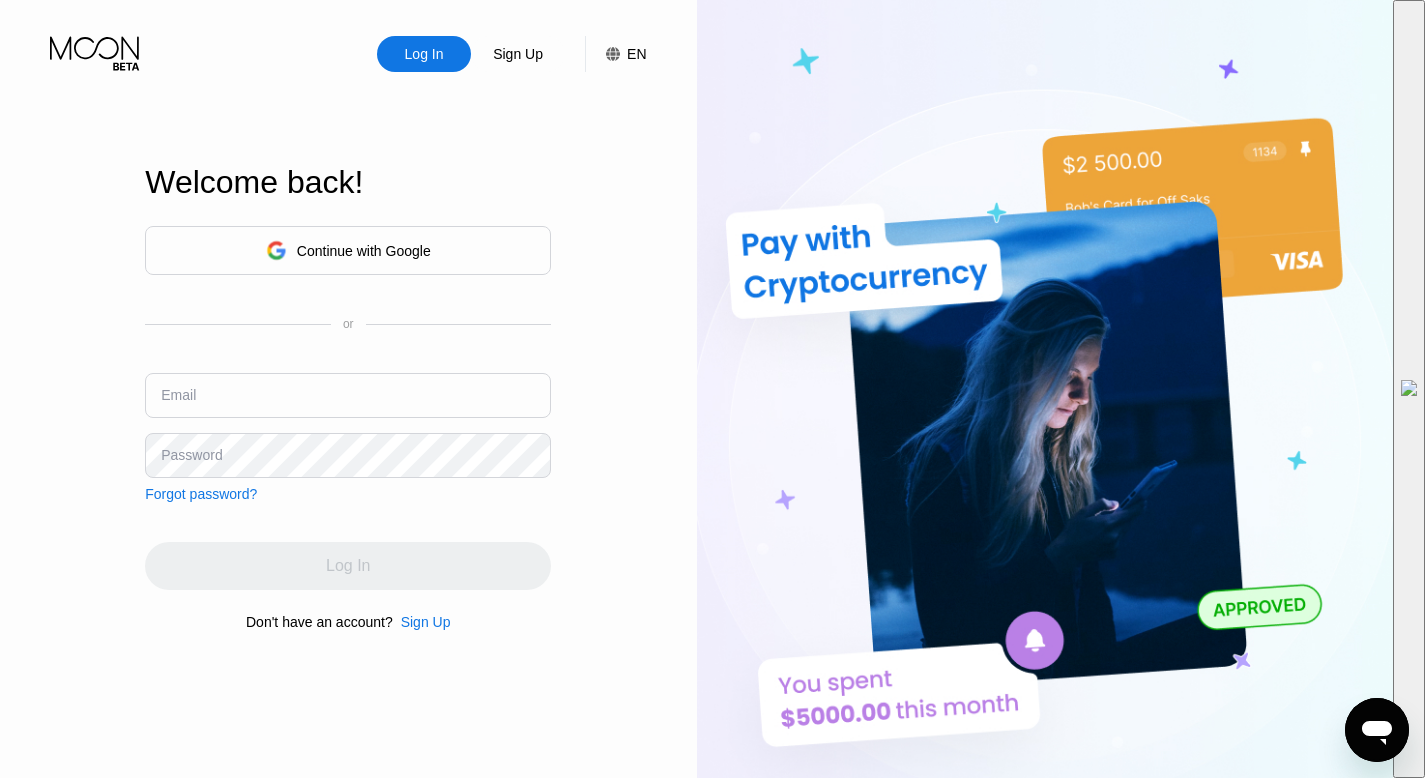 click on "Continue with Google" at bounding box center [364, 251] 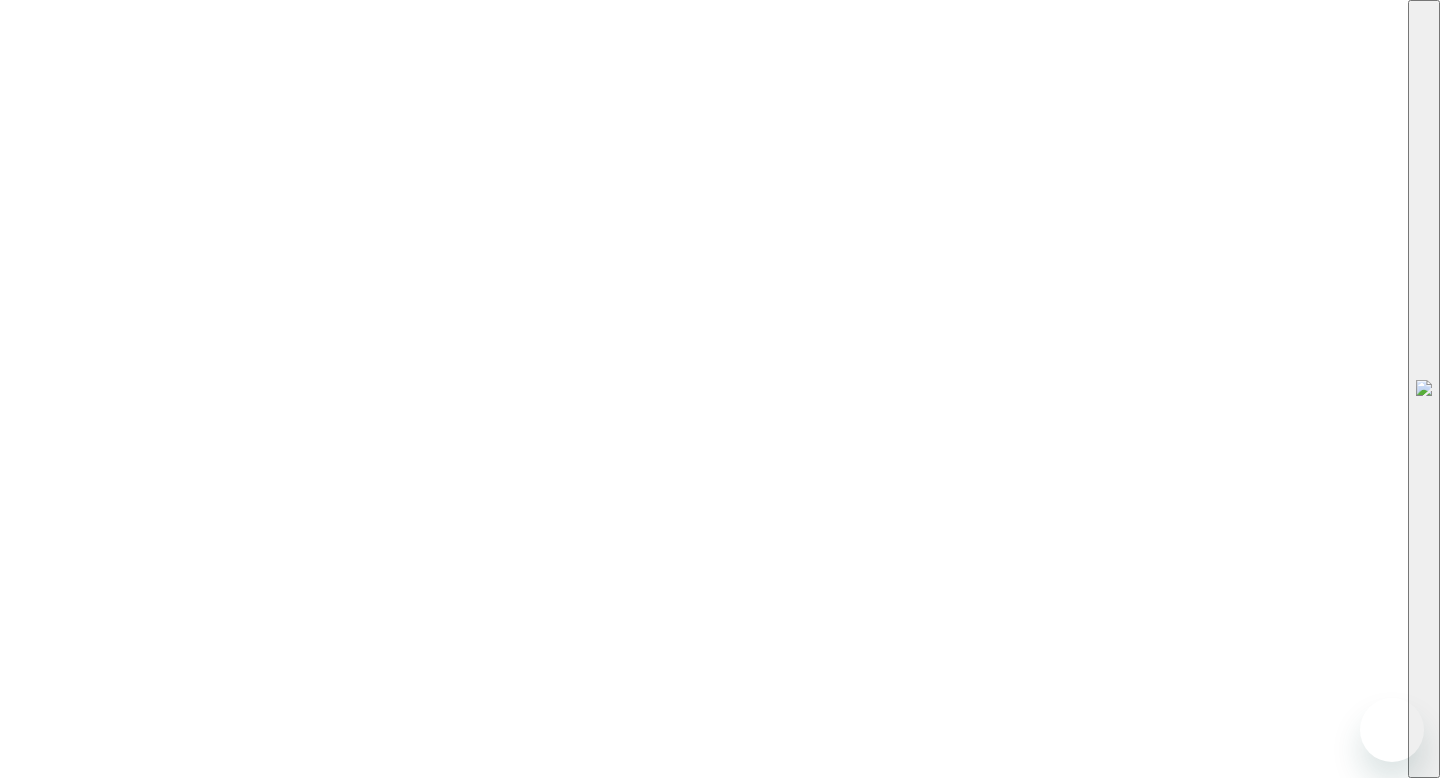 scroll, scrollTop: 0, scrollLeft: 0, axis: both 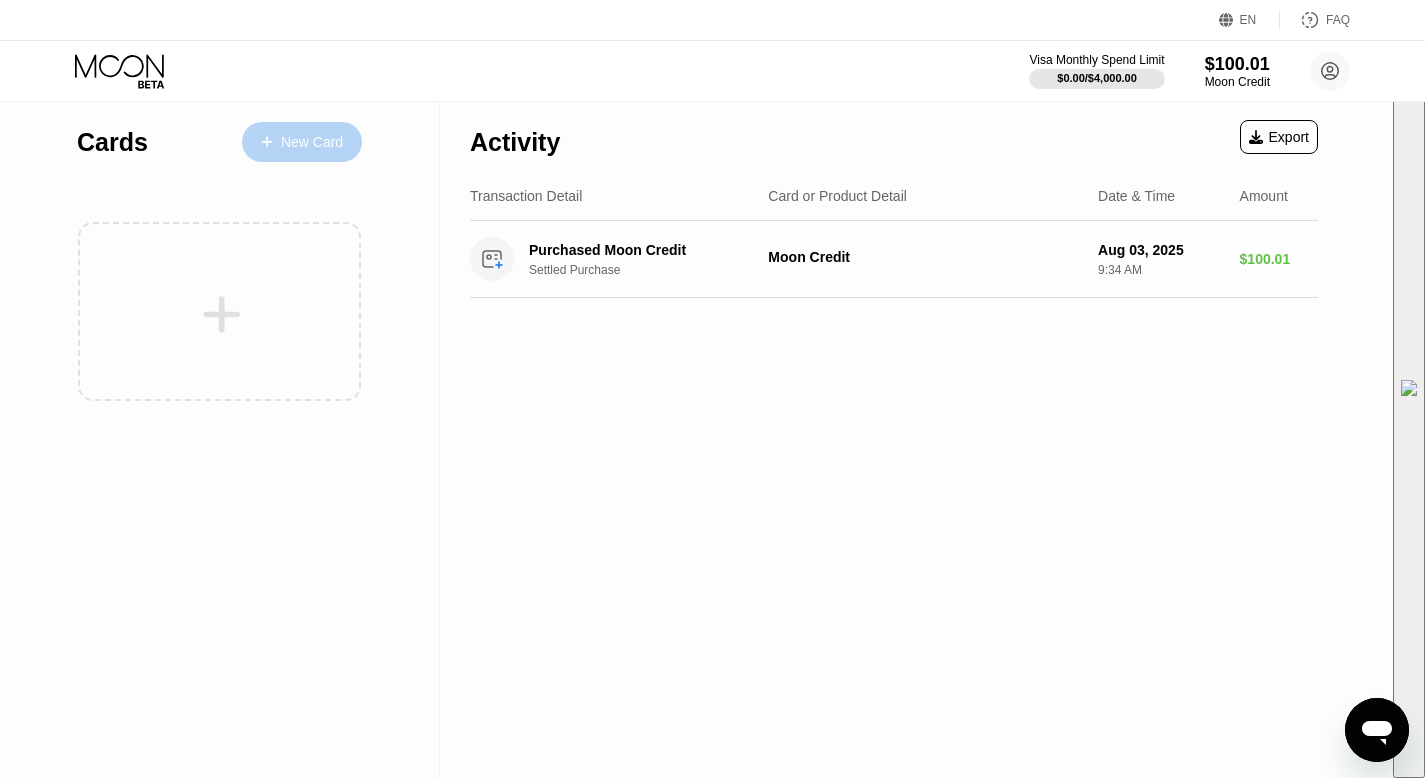 click on "New Card" at bounding box center (312, 142) 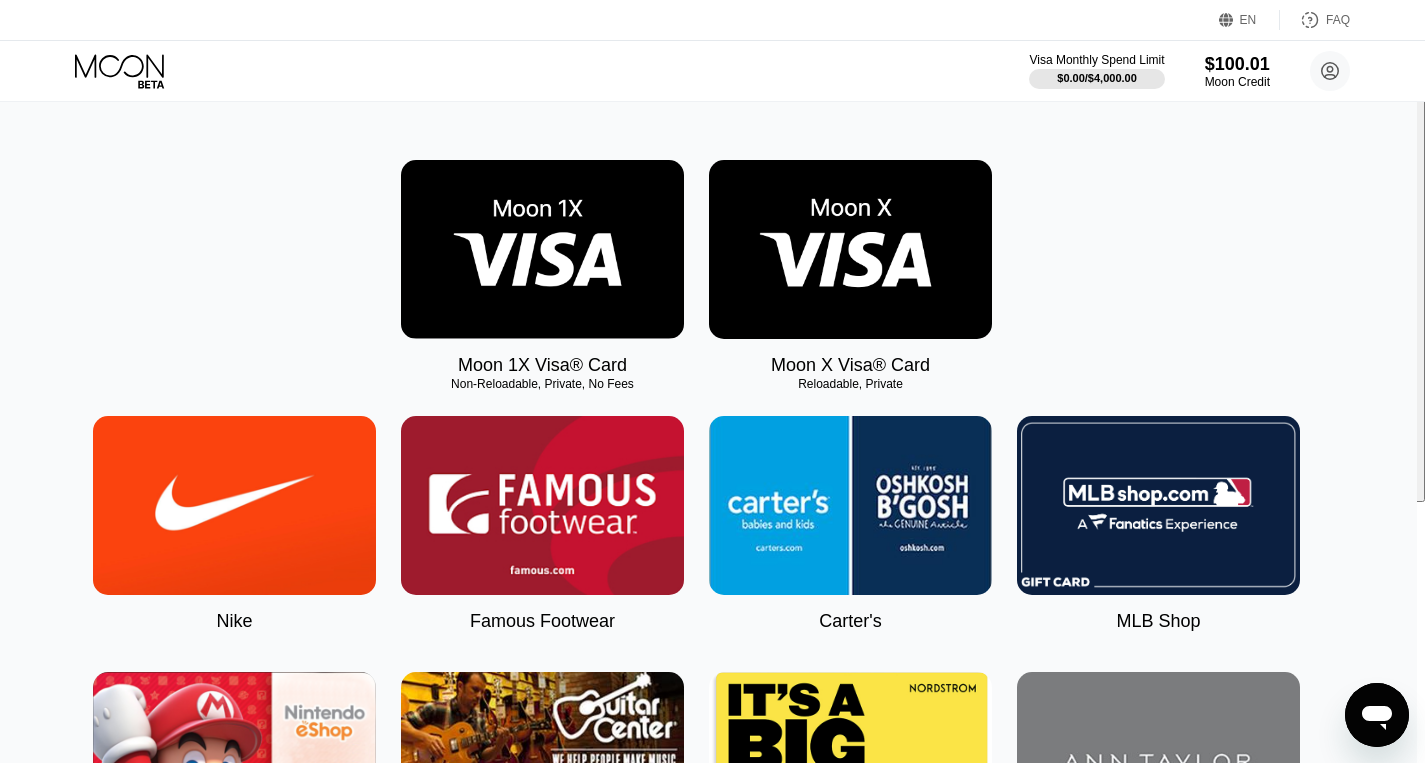 scroll, scrollTop: 267, scrollLeft: 2, axis: both 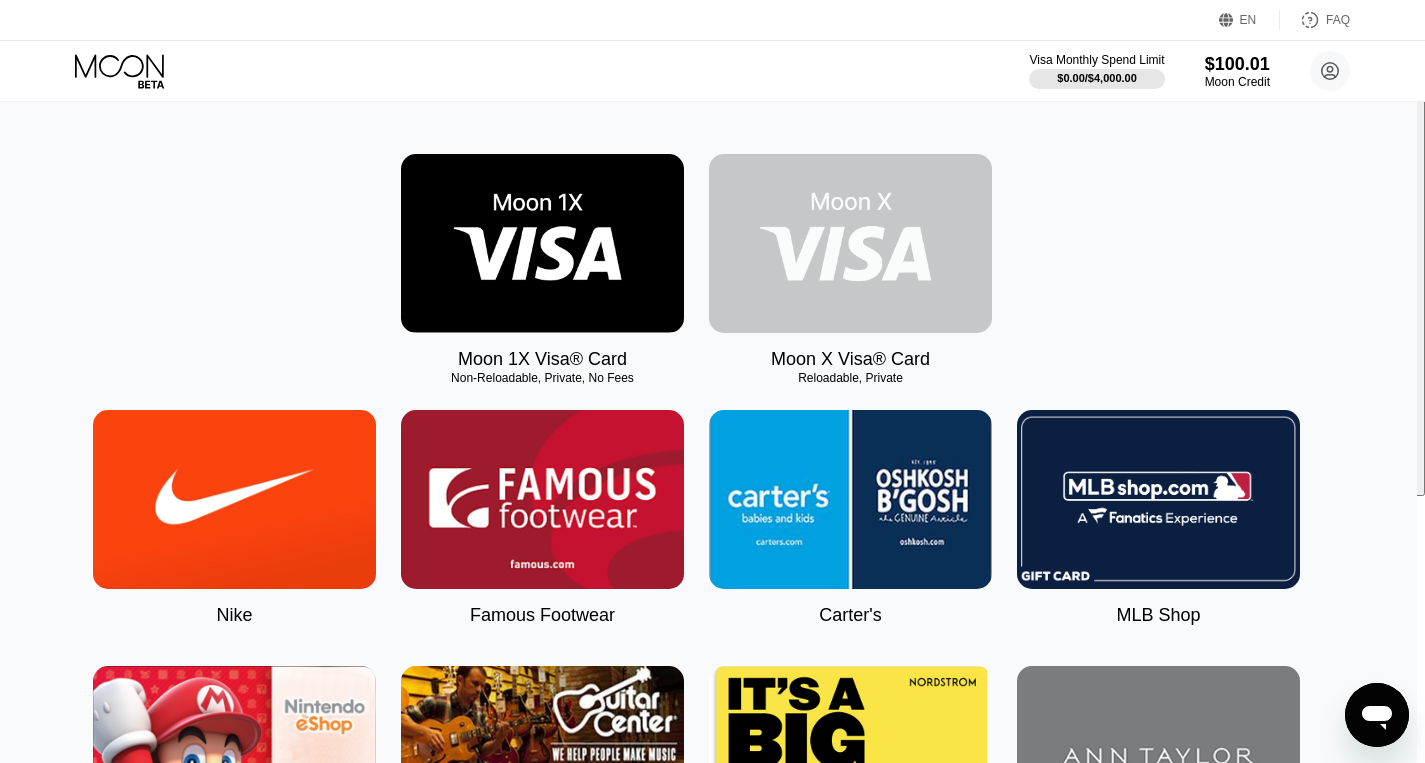 click at bounding box center (850, 243) 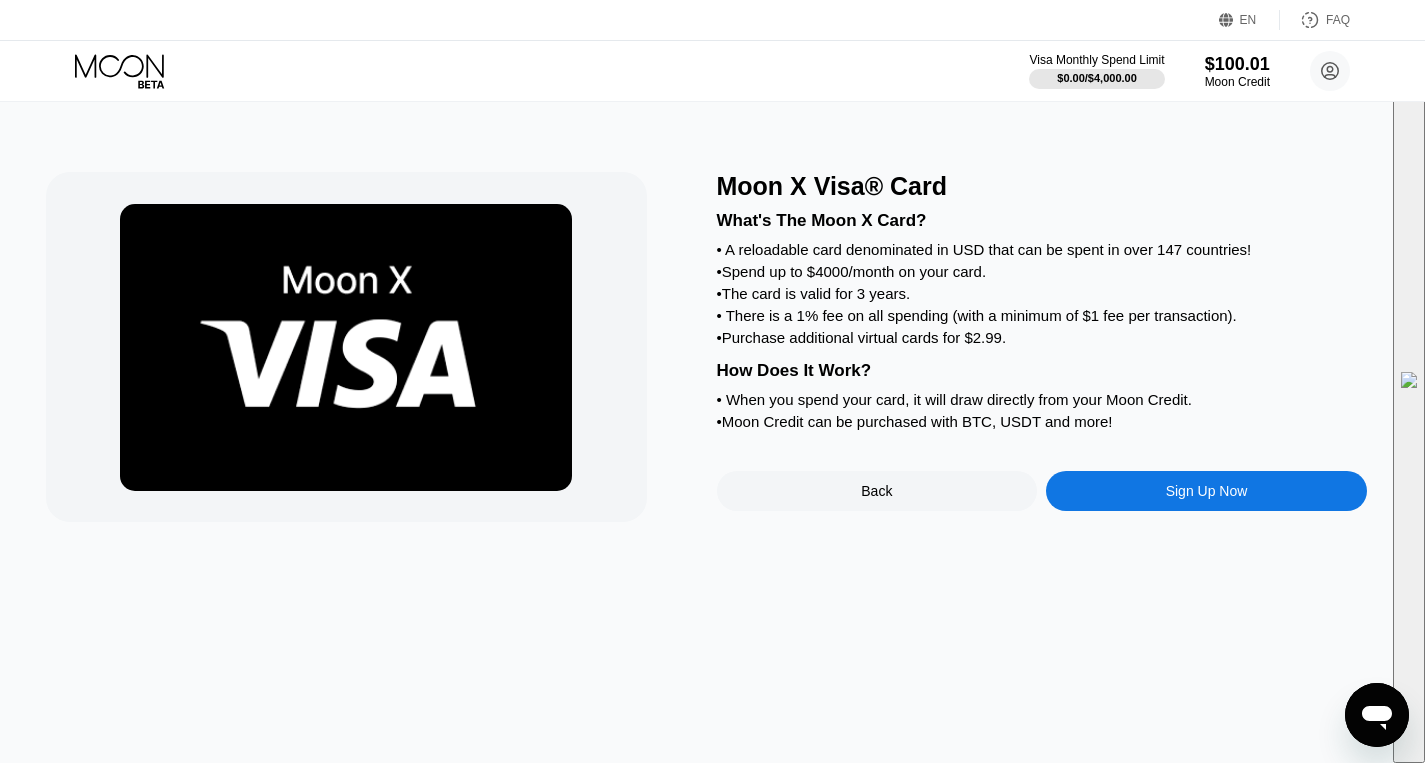 scroll, scrollTop: 0, scrollLeft: 0, axis: both 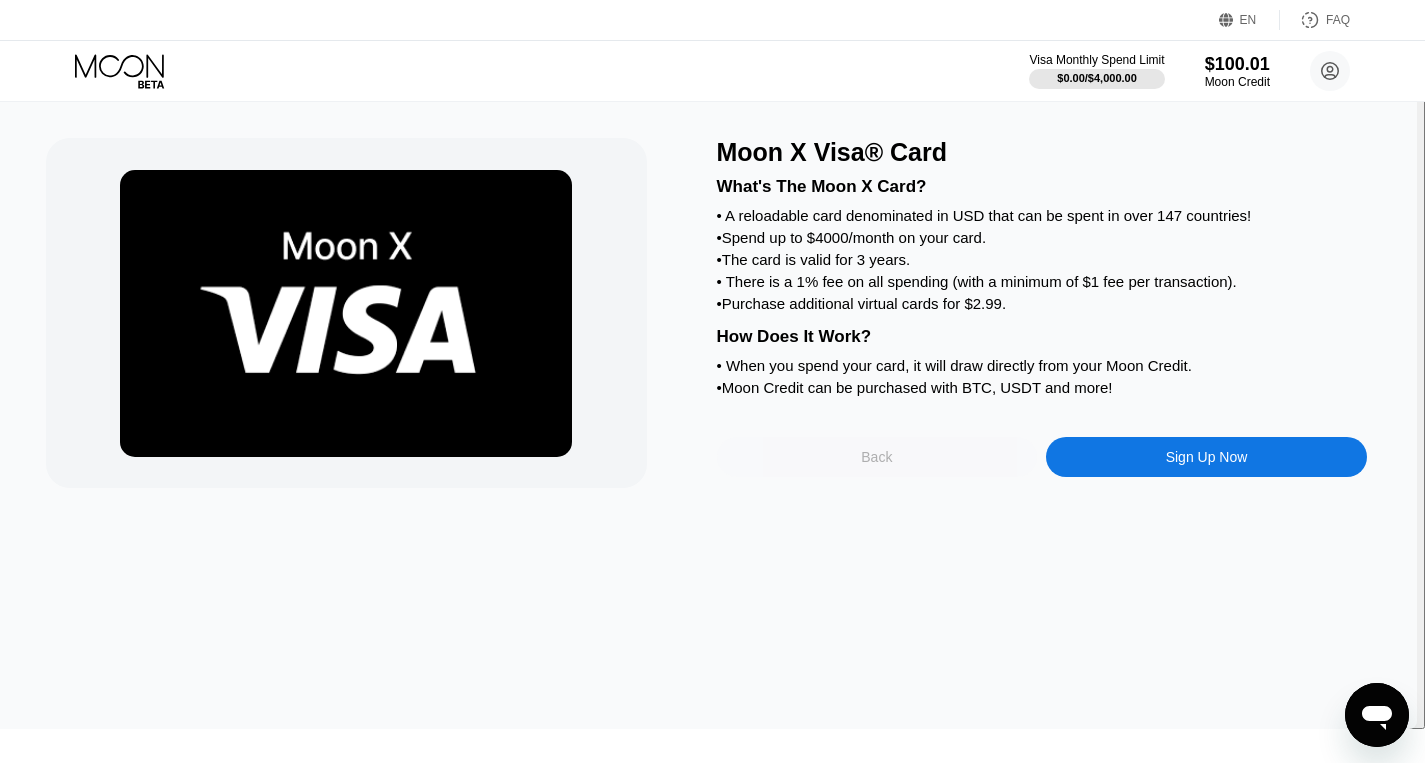 click on "Back" at bounding box center [876, 457] 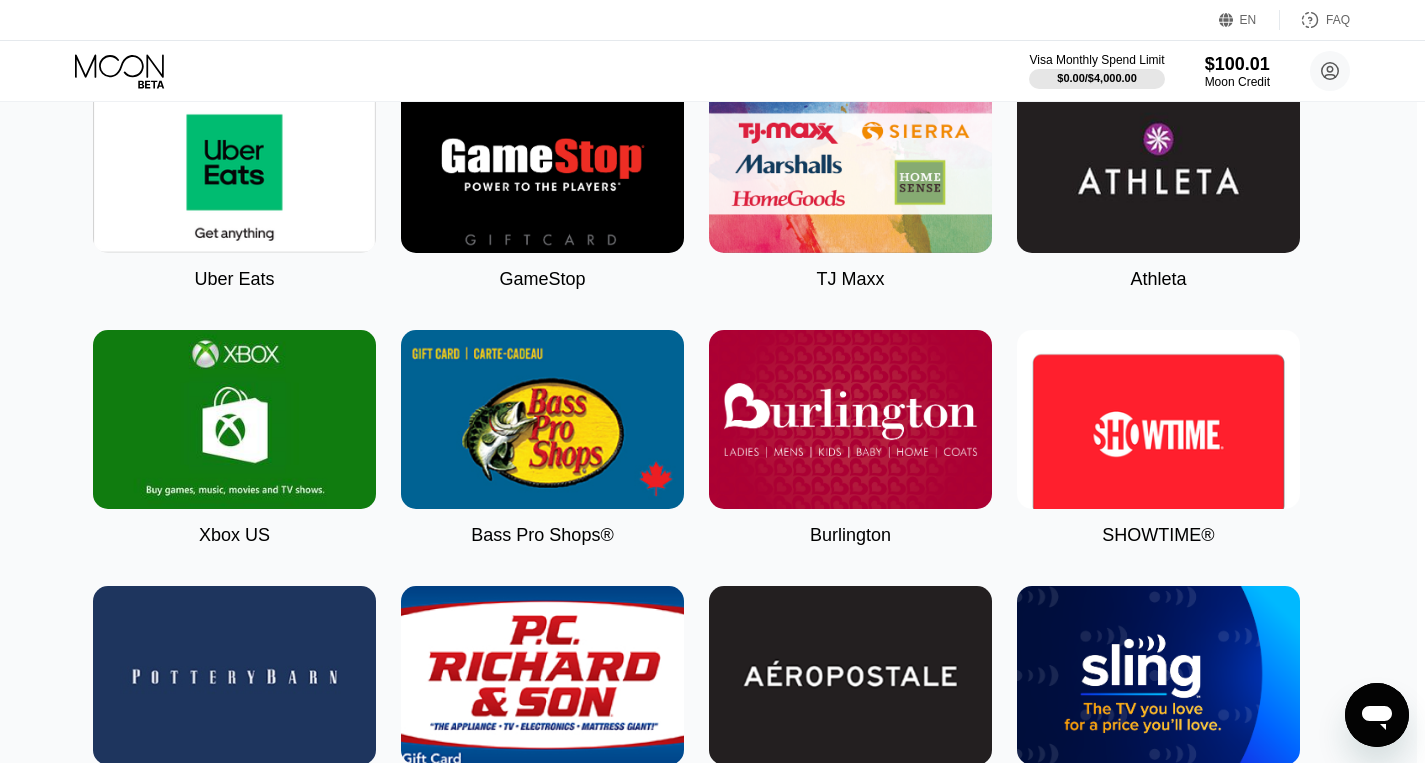 scroll, scrollTop: 1377, scrollLeft: 0, axis: vertical 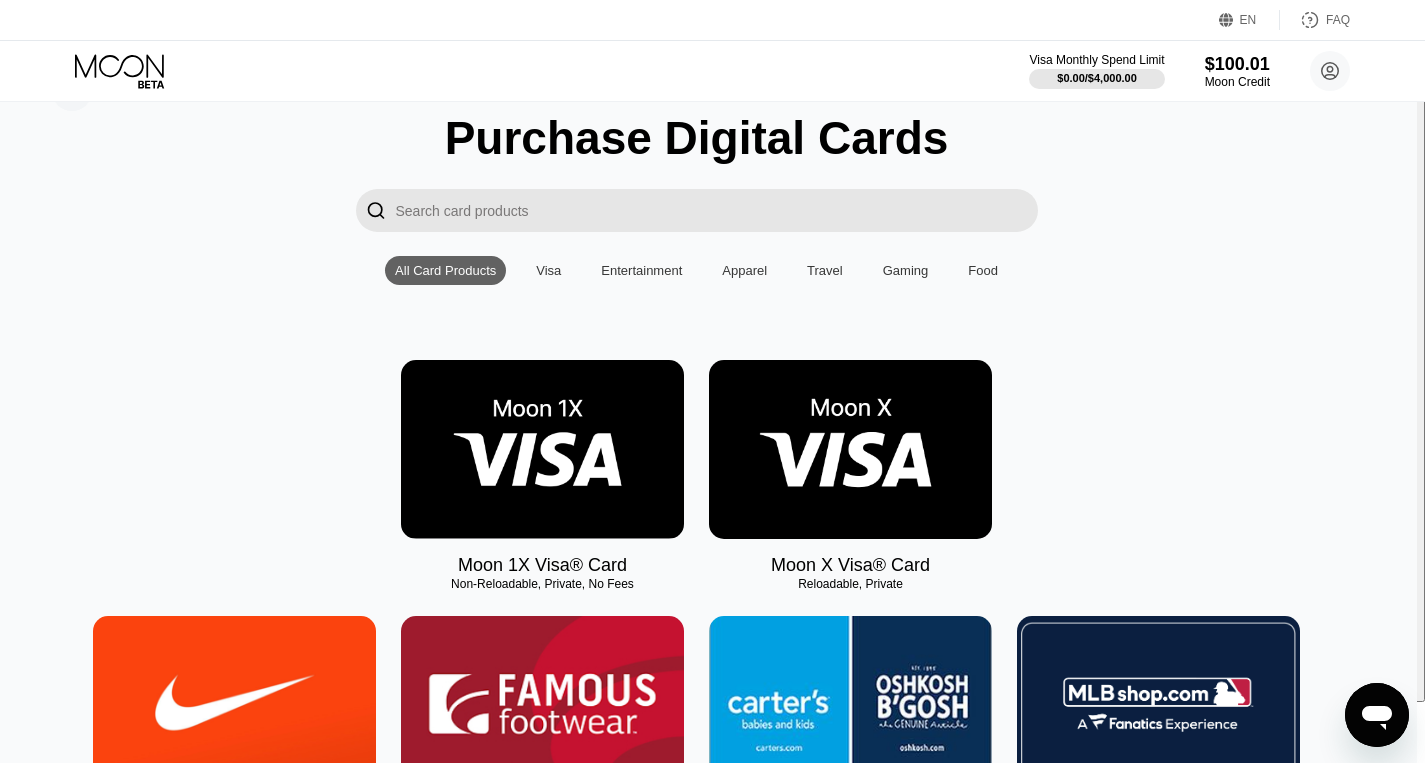 click at bounding box center (850, 449) 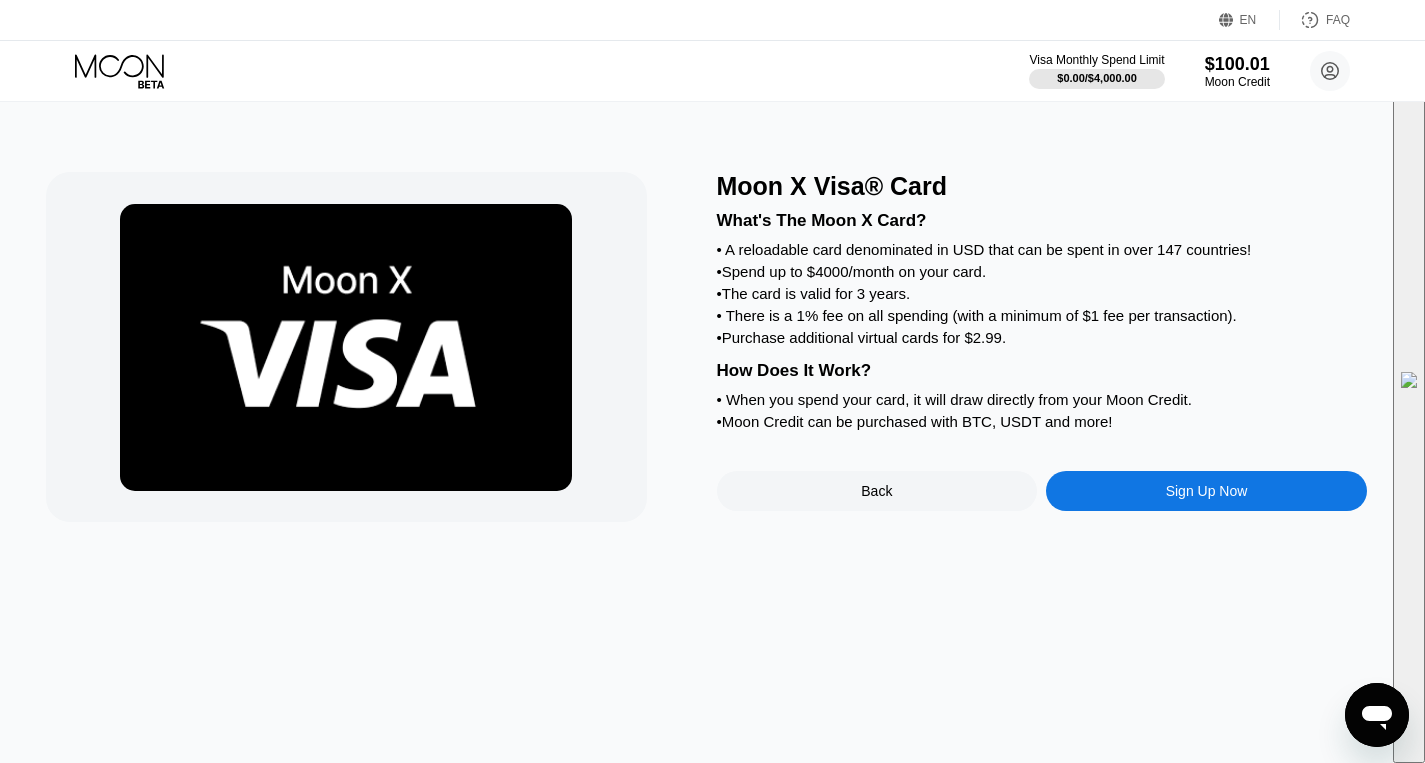 scroll, scrollTop: 0, scrollLeft: 0, axis: both 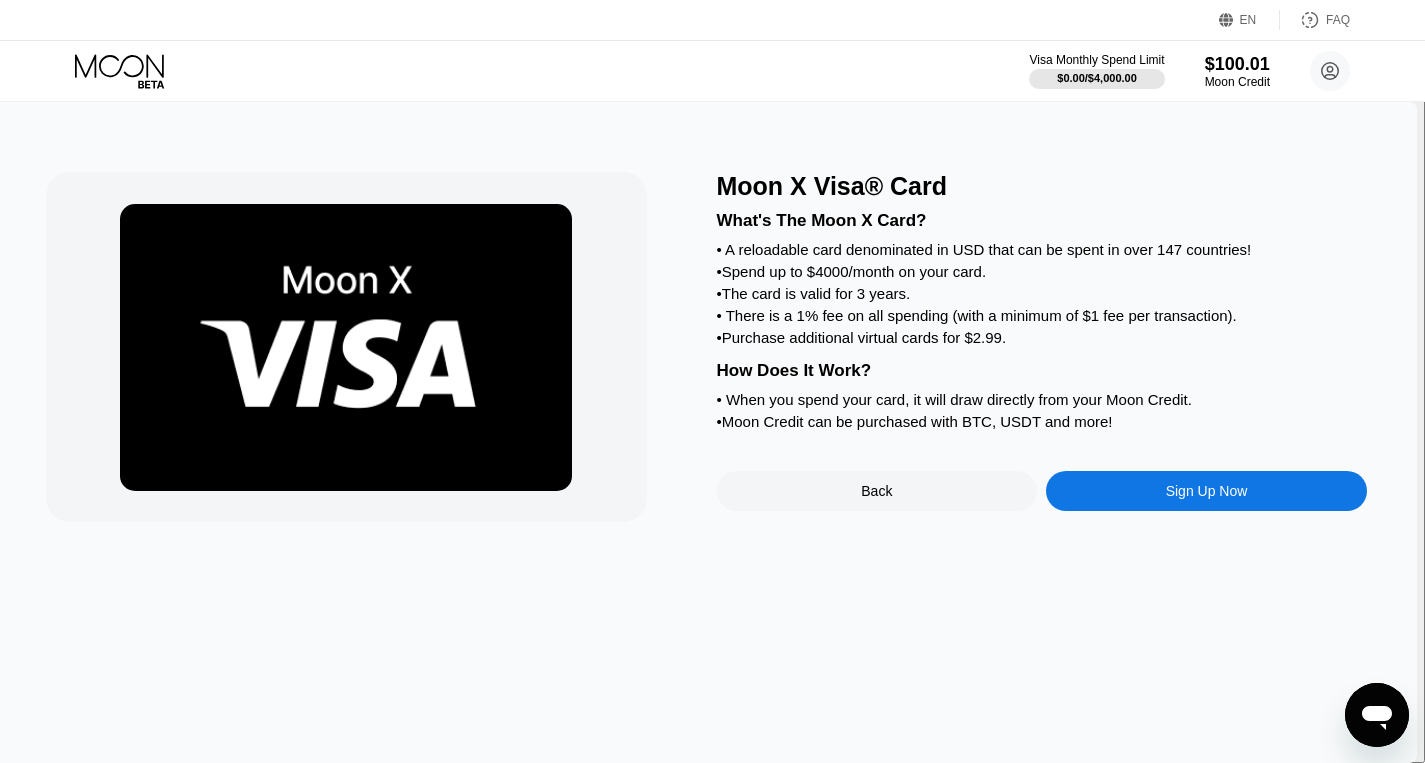 click on "Sign Up Now" at bounding box center (1207, 491) 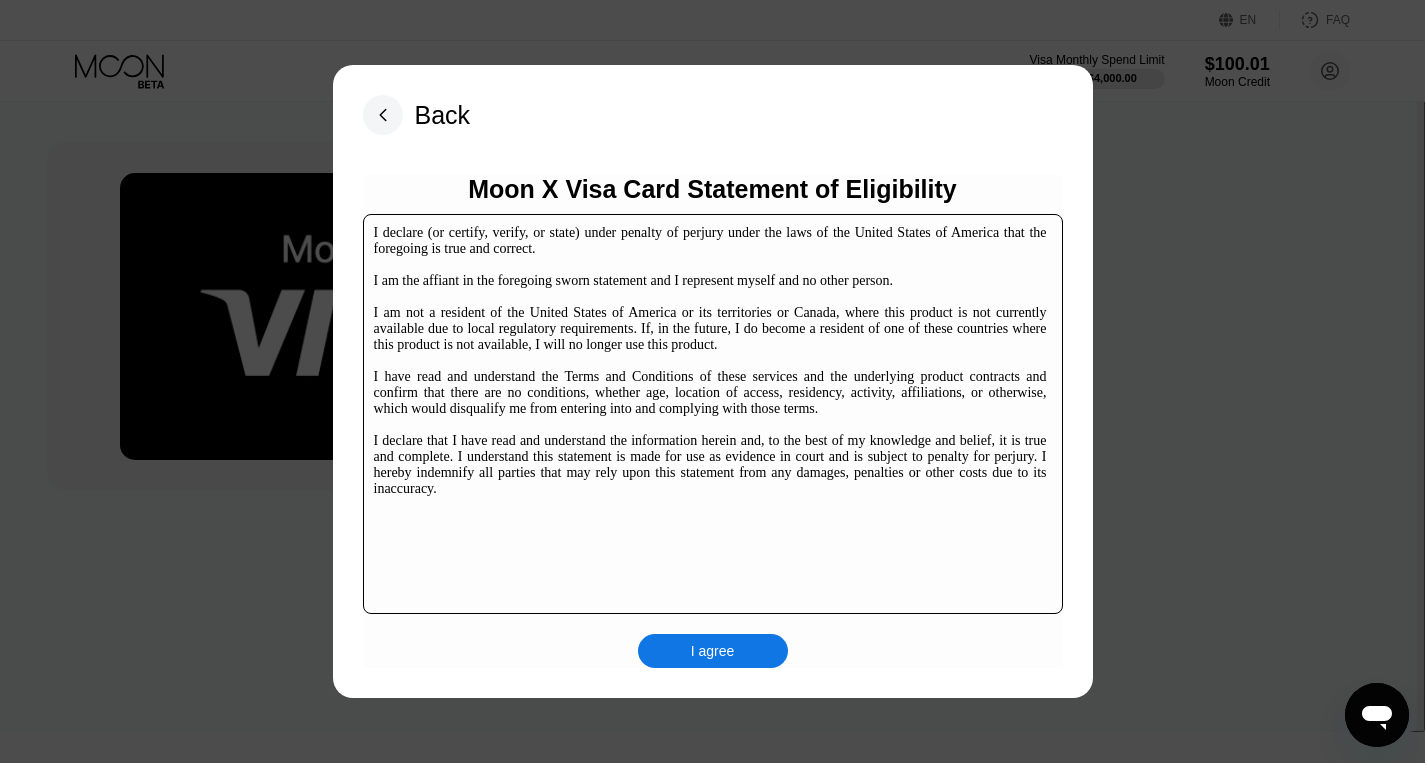 scroll, scrollTop: 0, scrollLeft: 0, axis: both 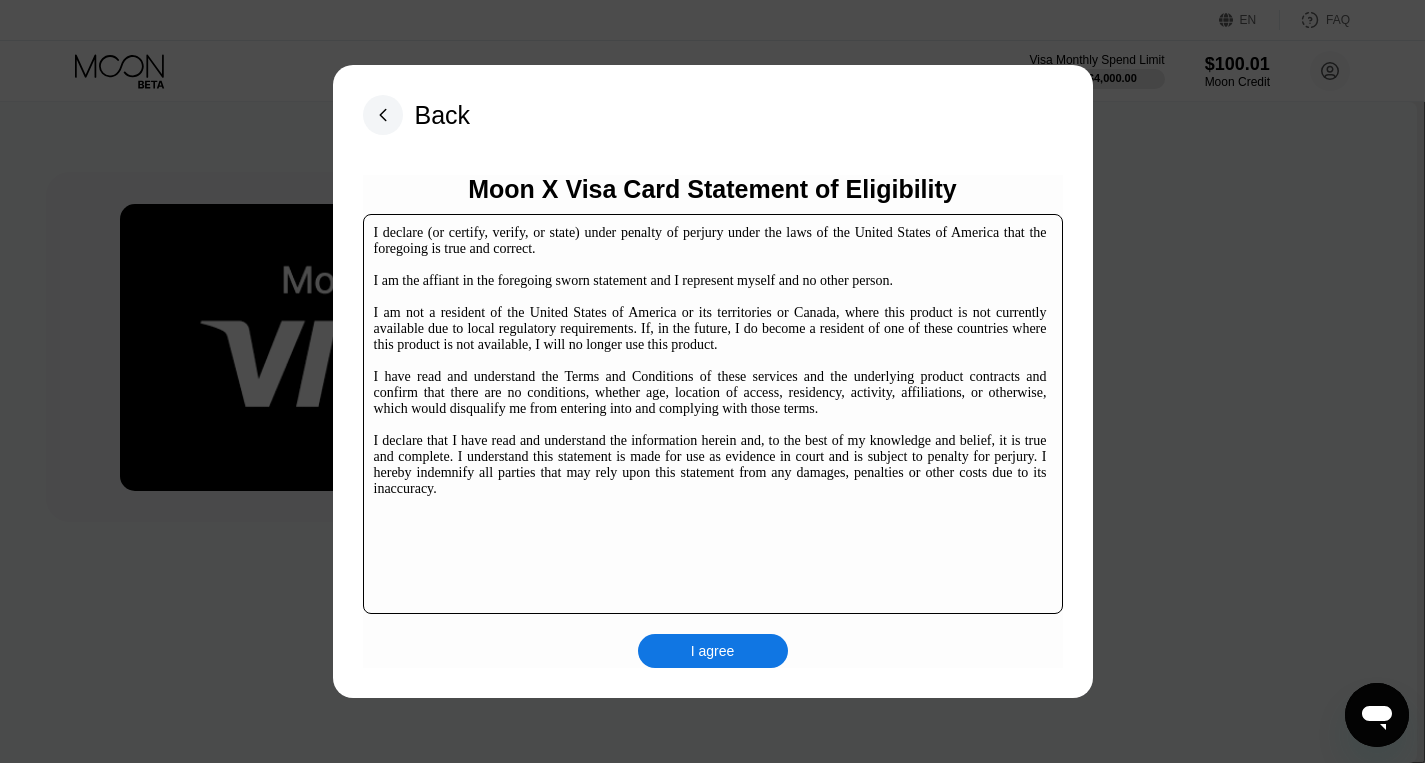 click on "I agree" at bounding box center (713, 651) 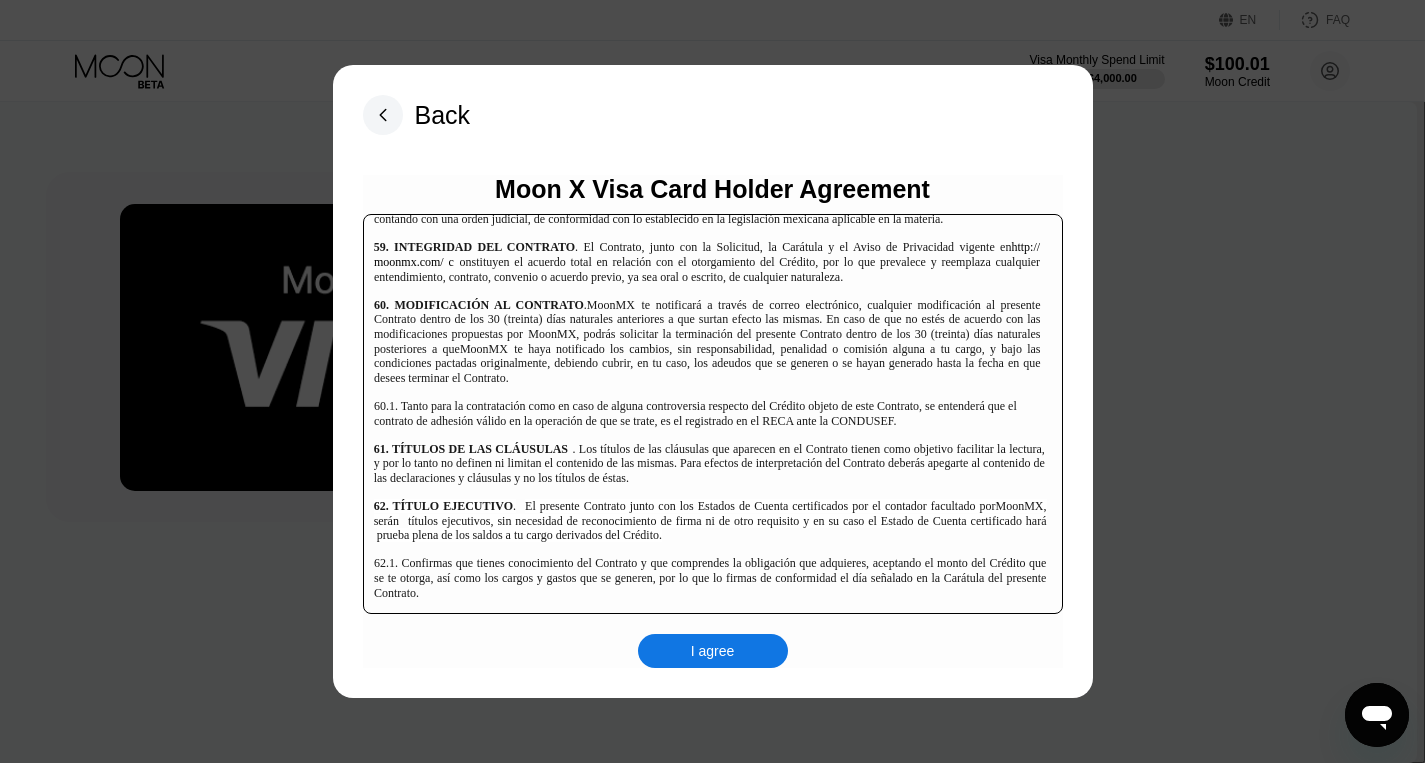 scroll, scrollTop: 13889, scrollLeft: 0, axis: vertical 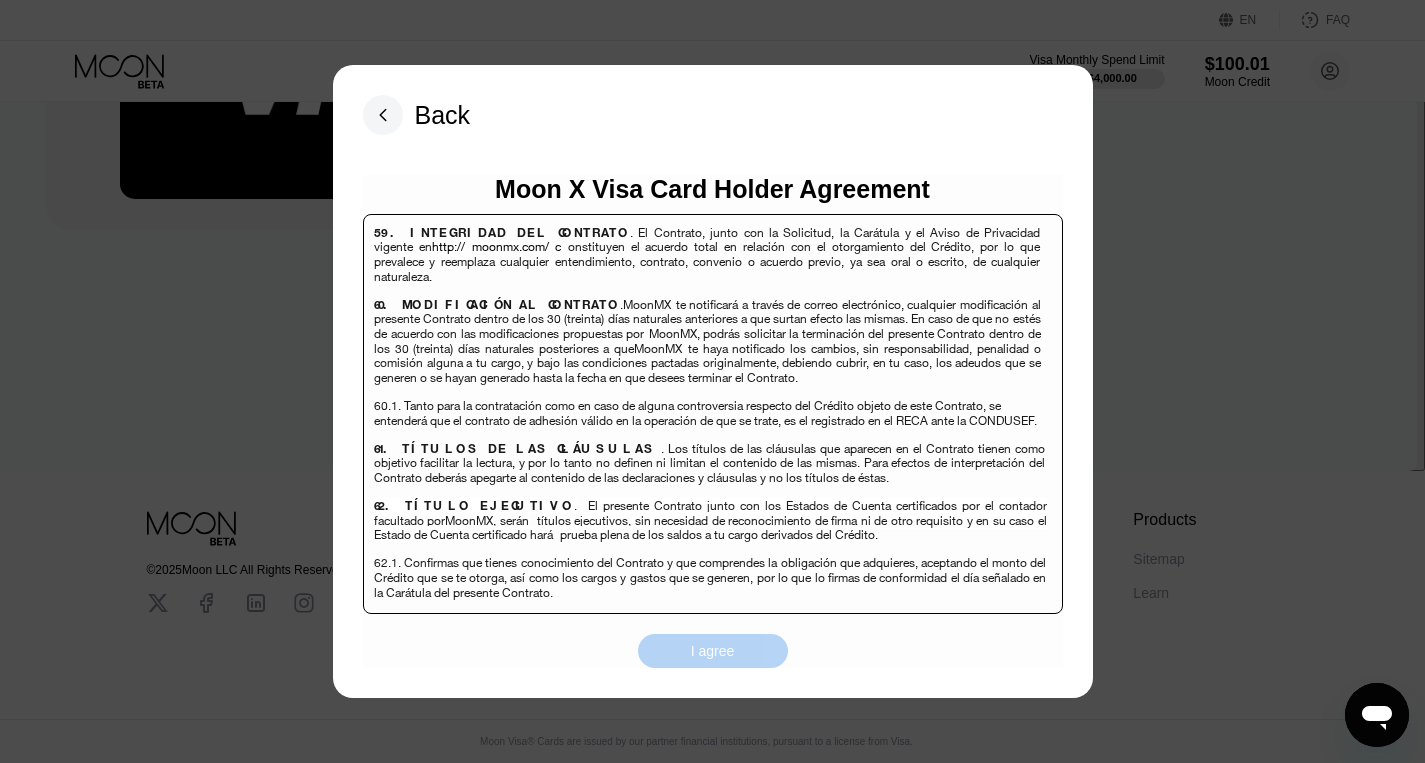 click on "I agree" at bounding box center (713, 651) 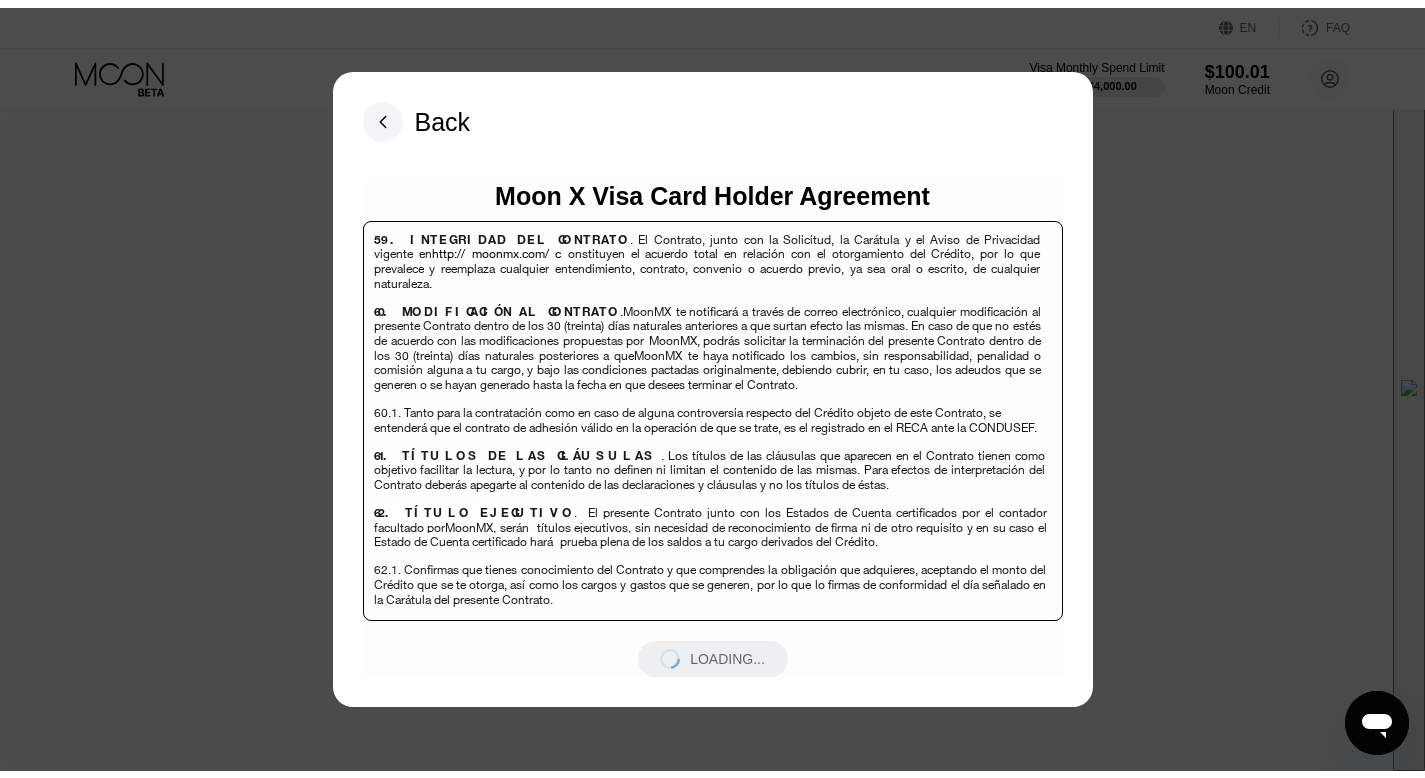 scroll, scrollTop: 0, scrollLeft: 0, axis: both 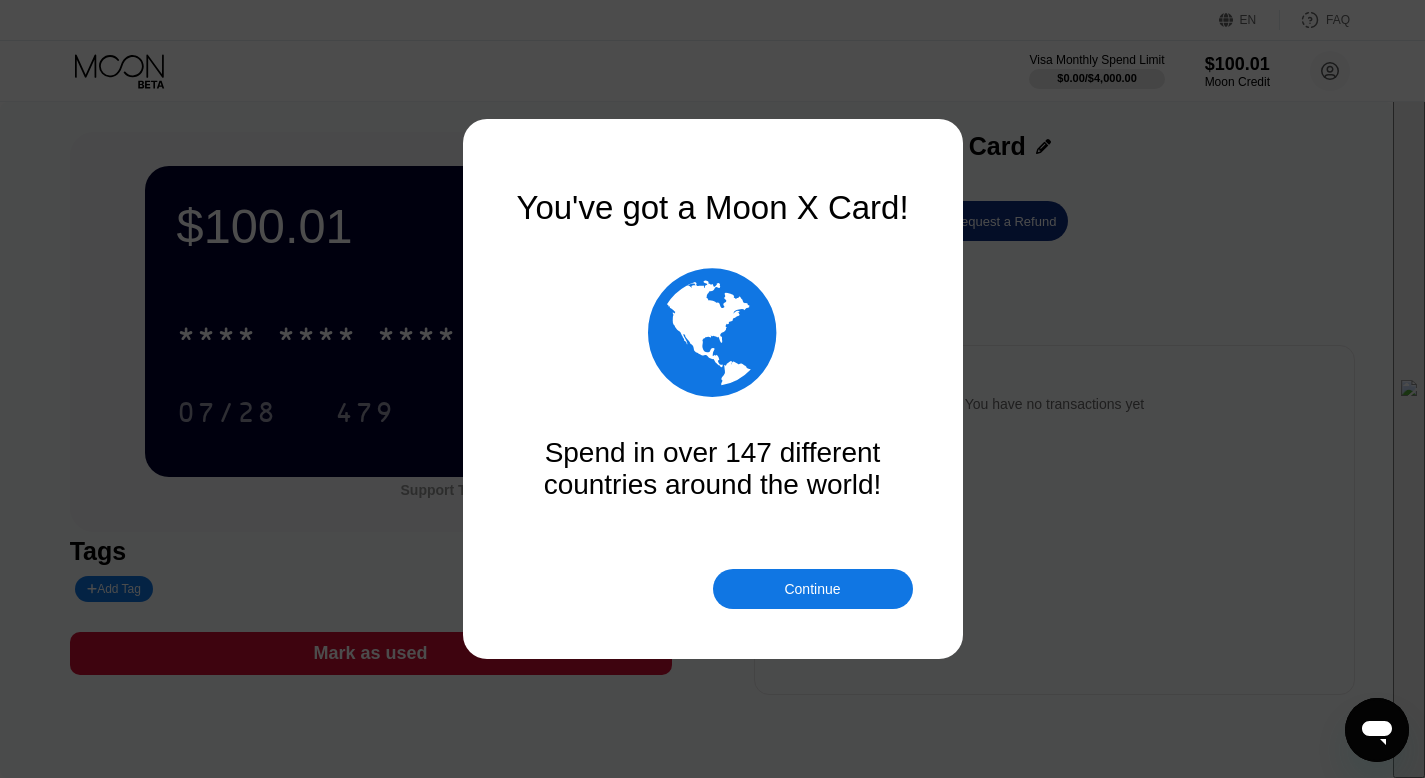 click on "Continue" at bounding box center [812, 589] 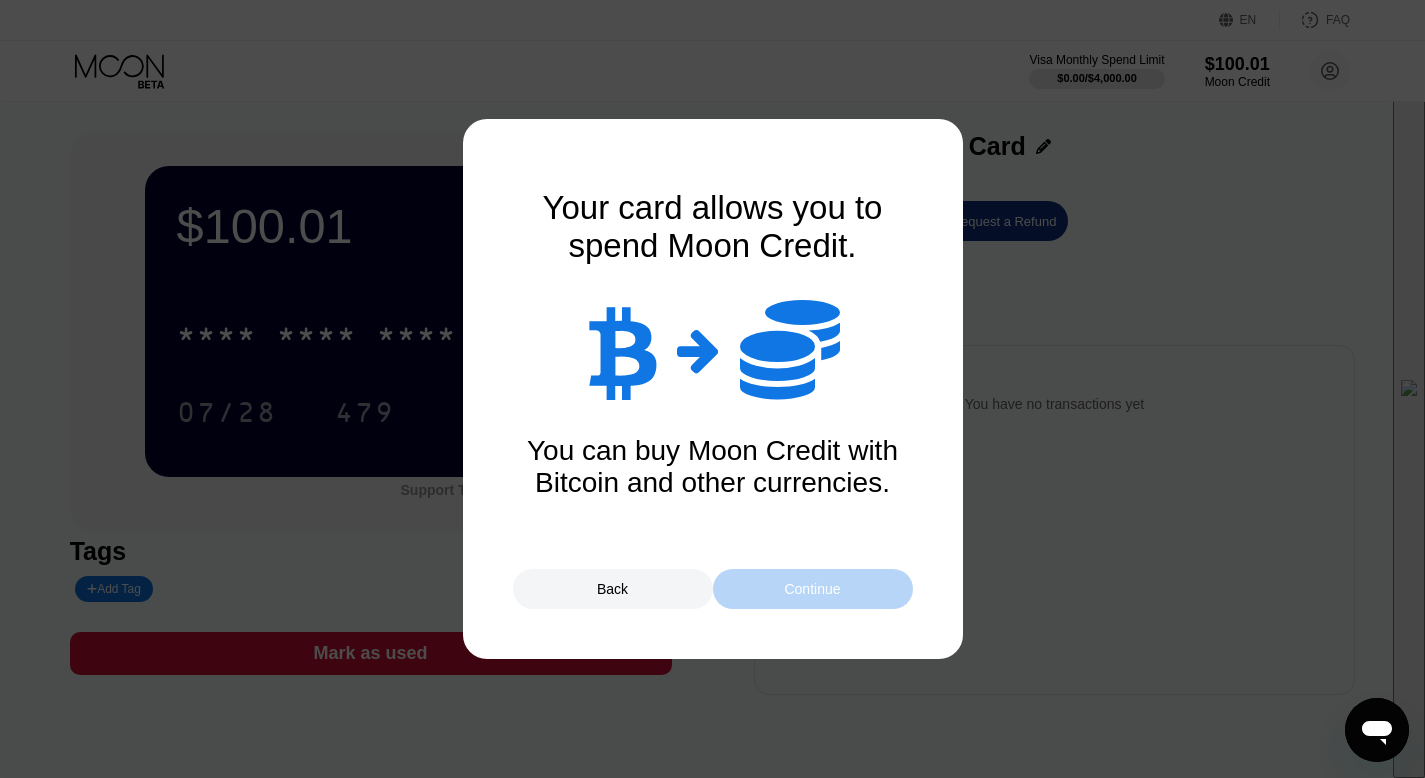 click on "Continue" at bounding box center (812, 589) 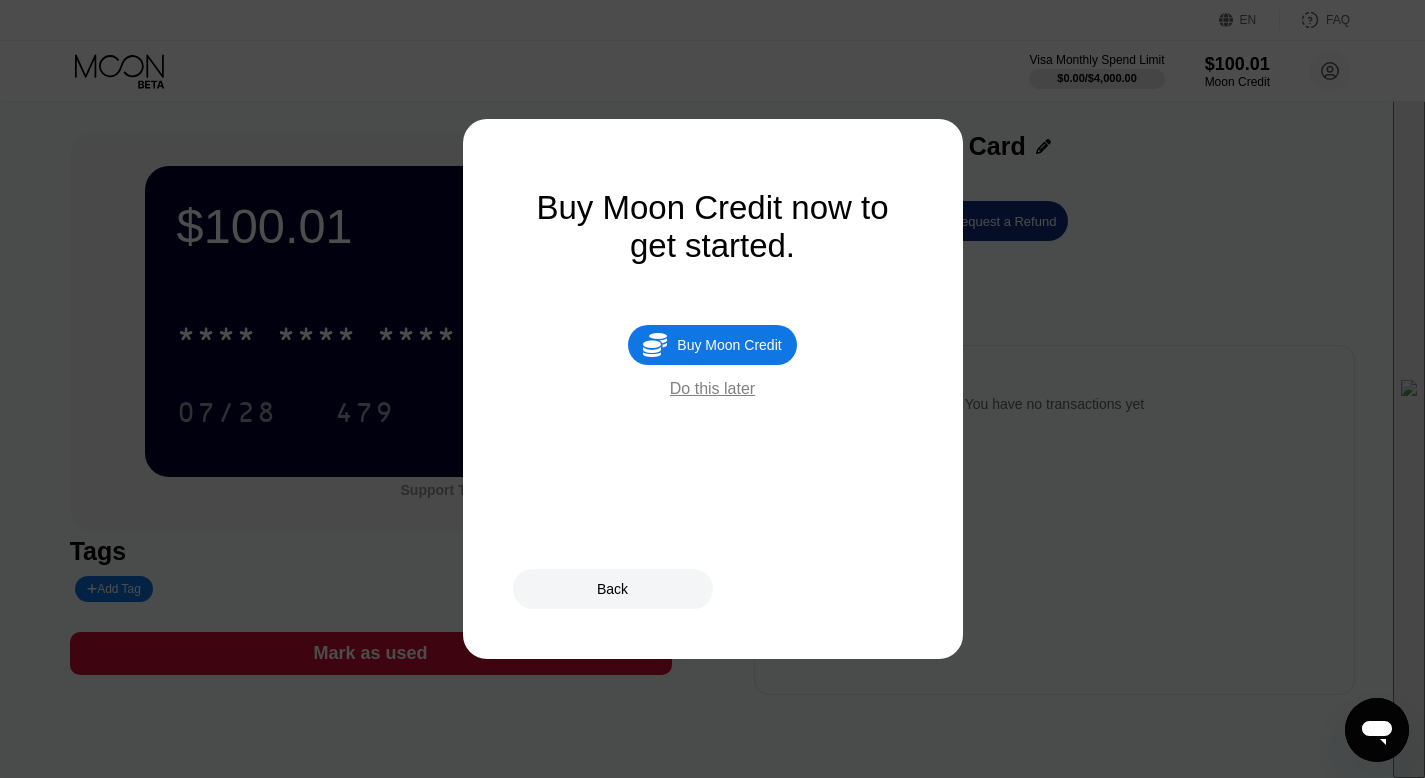 click on "Buy Moon Credit" at bounding box center (729, 345) 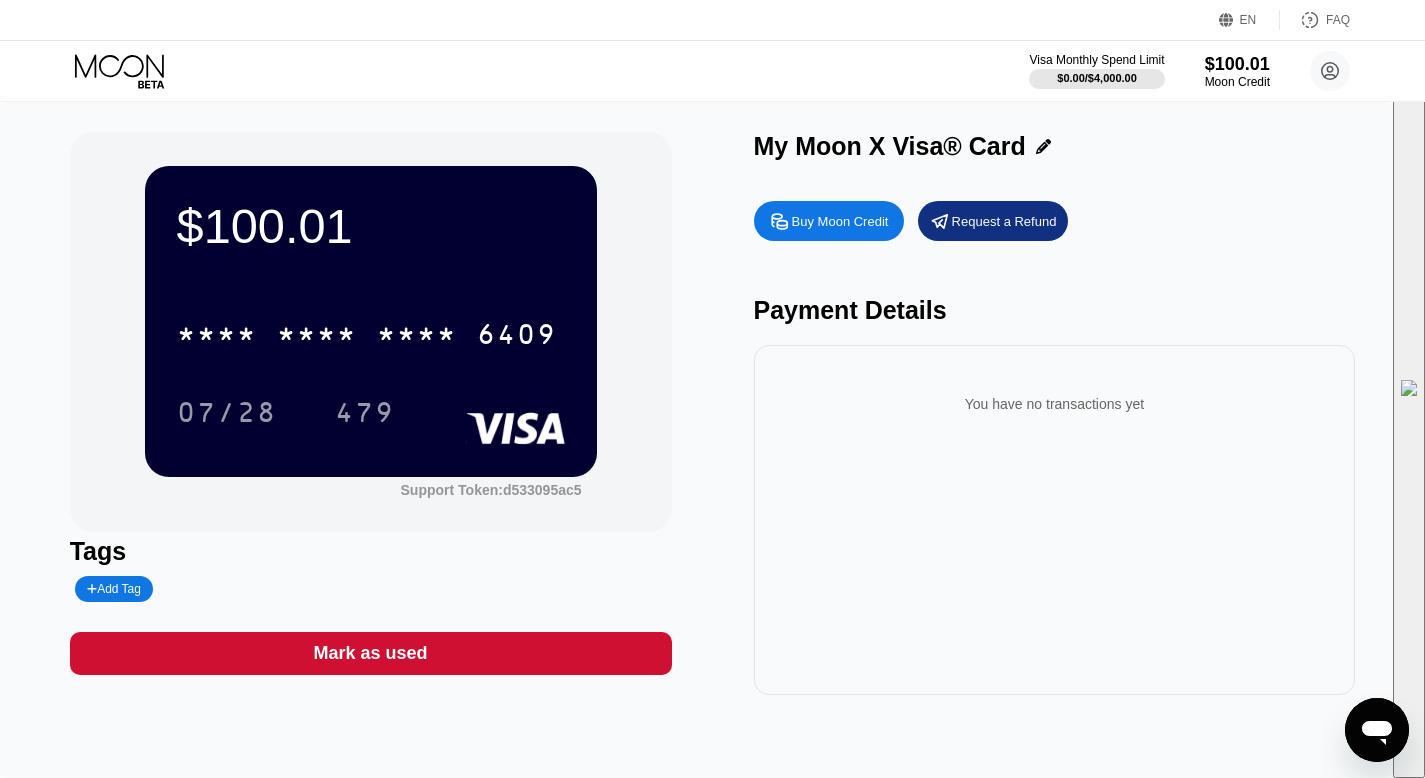 type on "0" 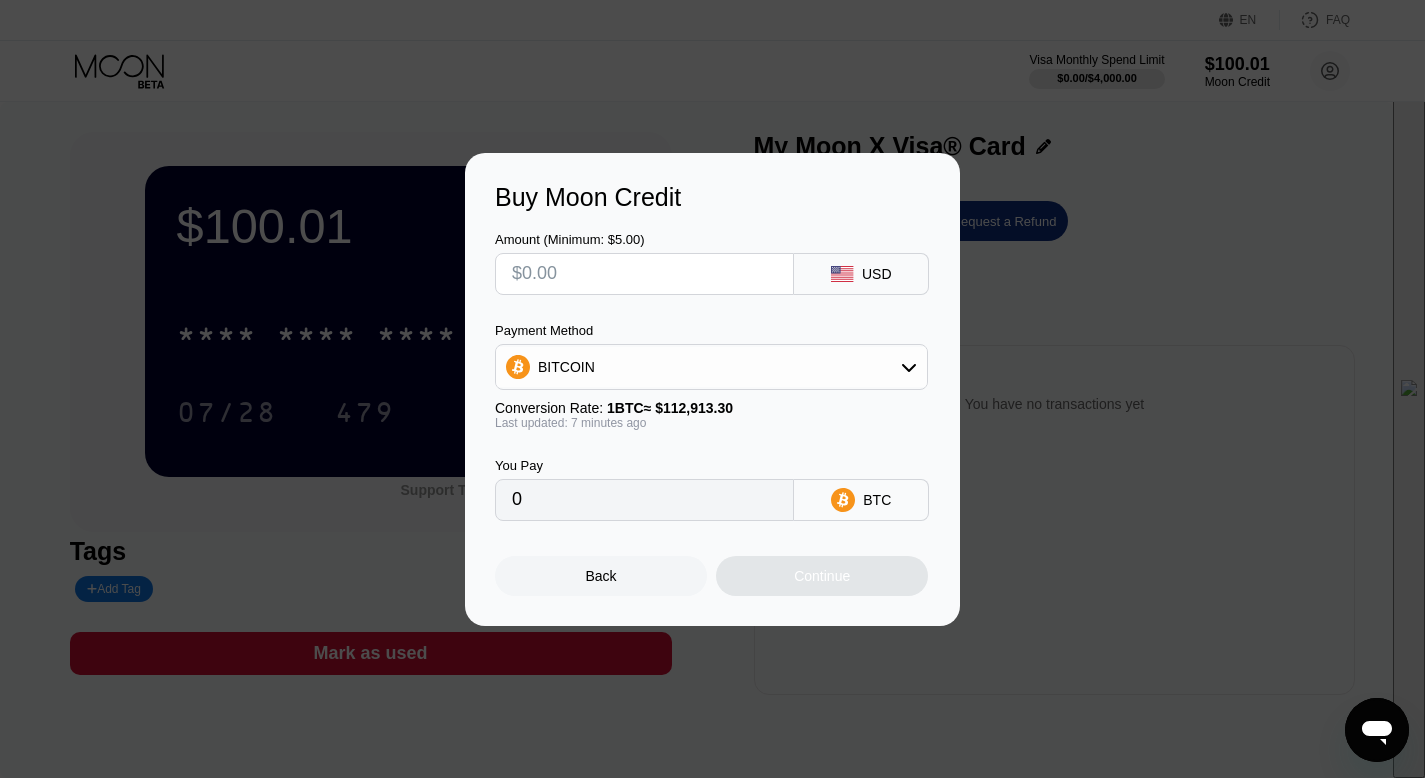 click at bounding box center [644, 274] 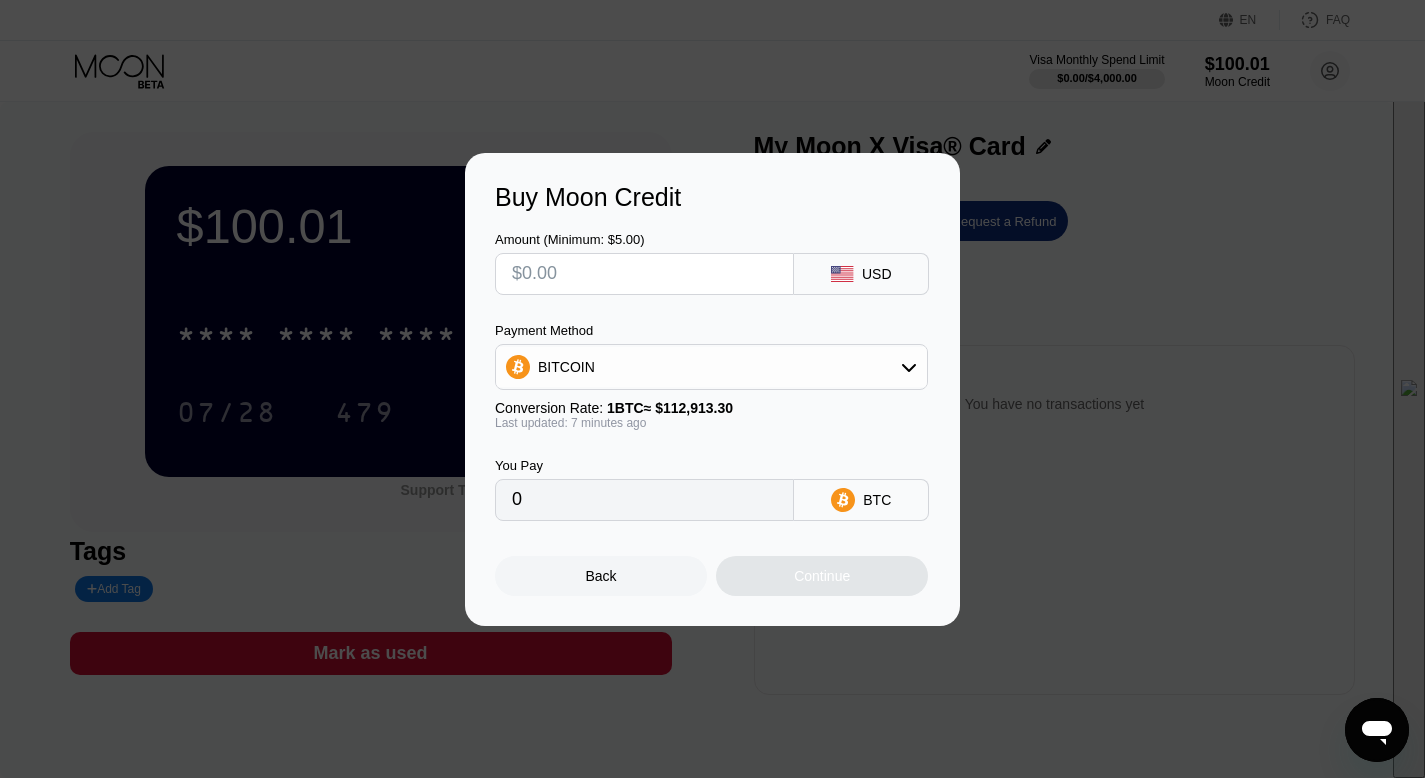type on "$1" 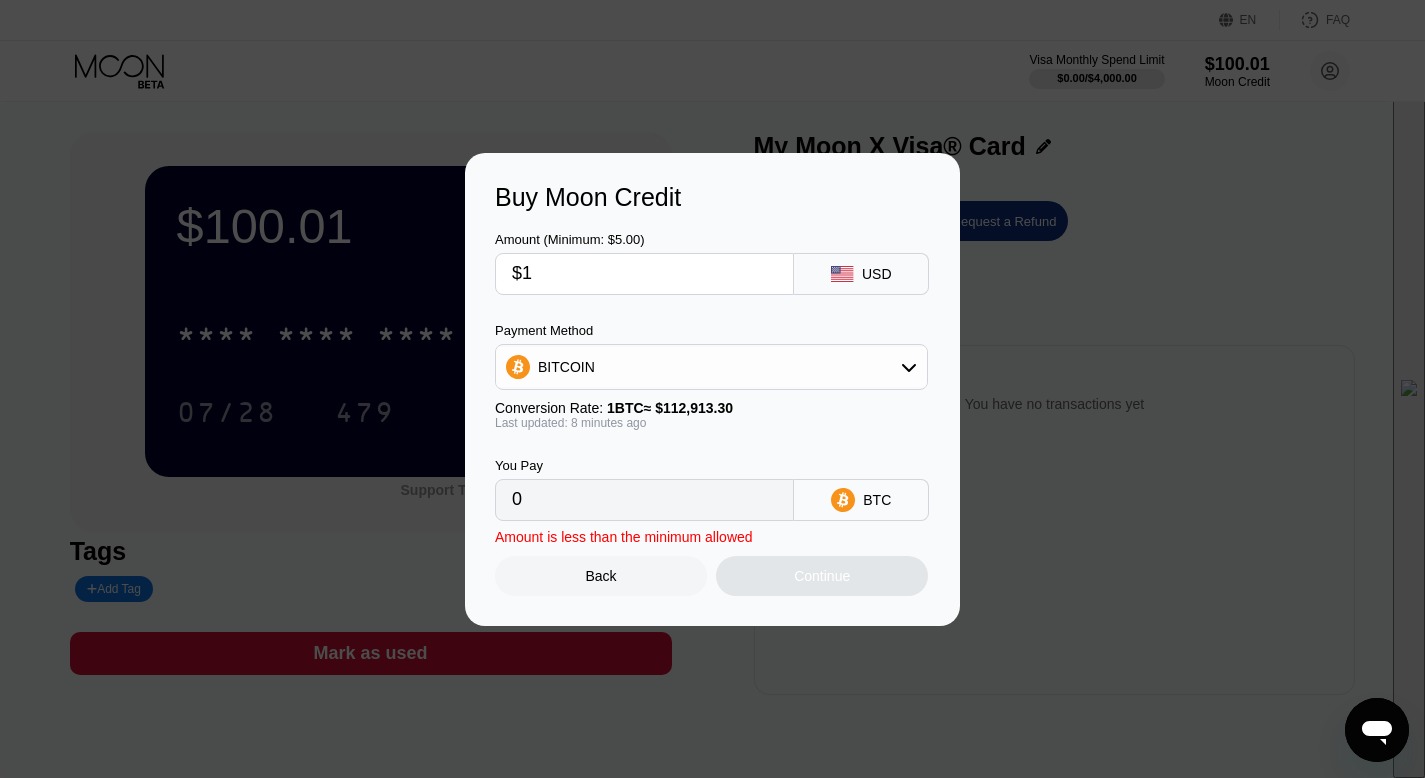 type on "0.00000886" 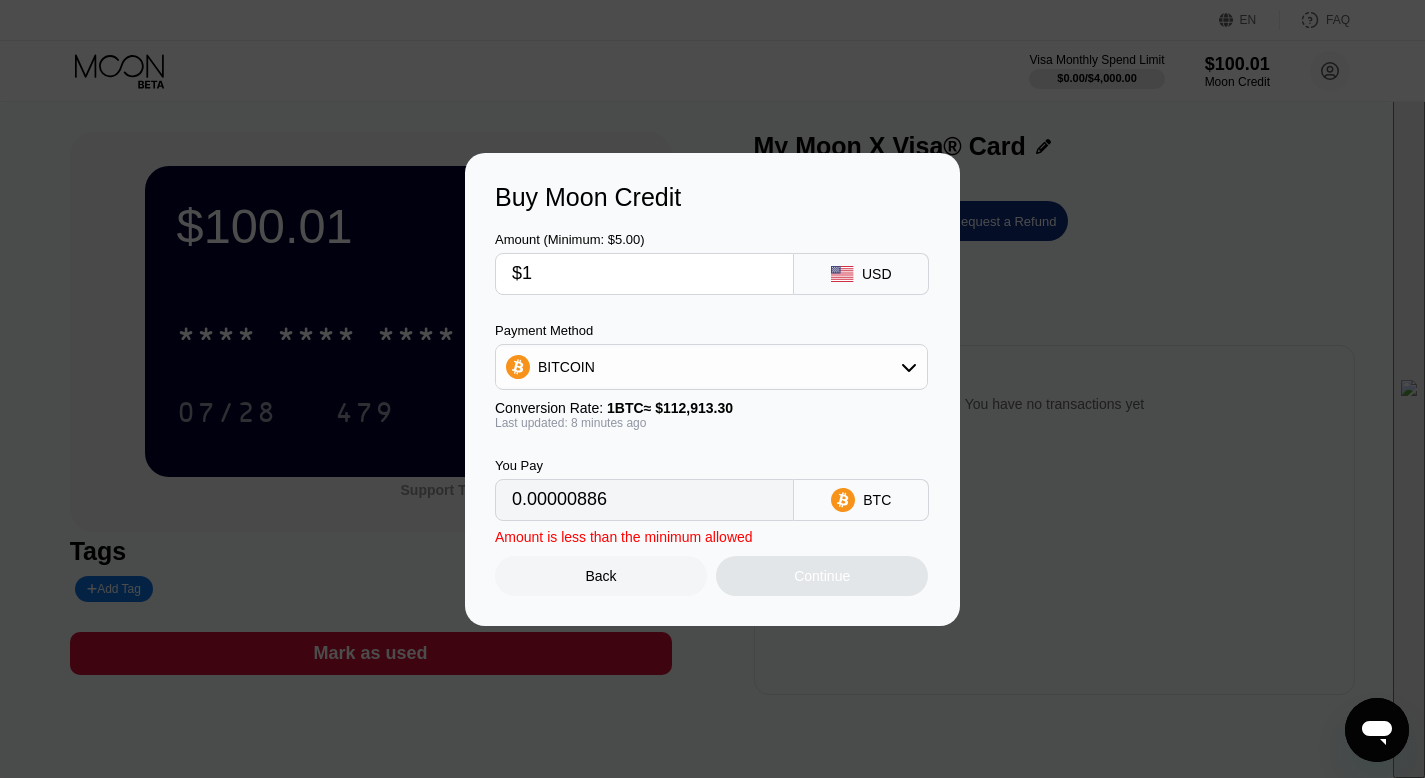 type on "$10" 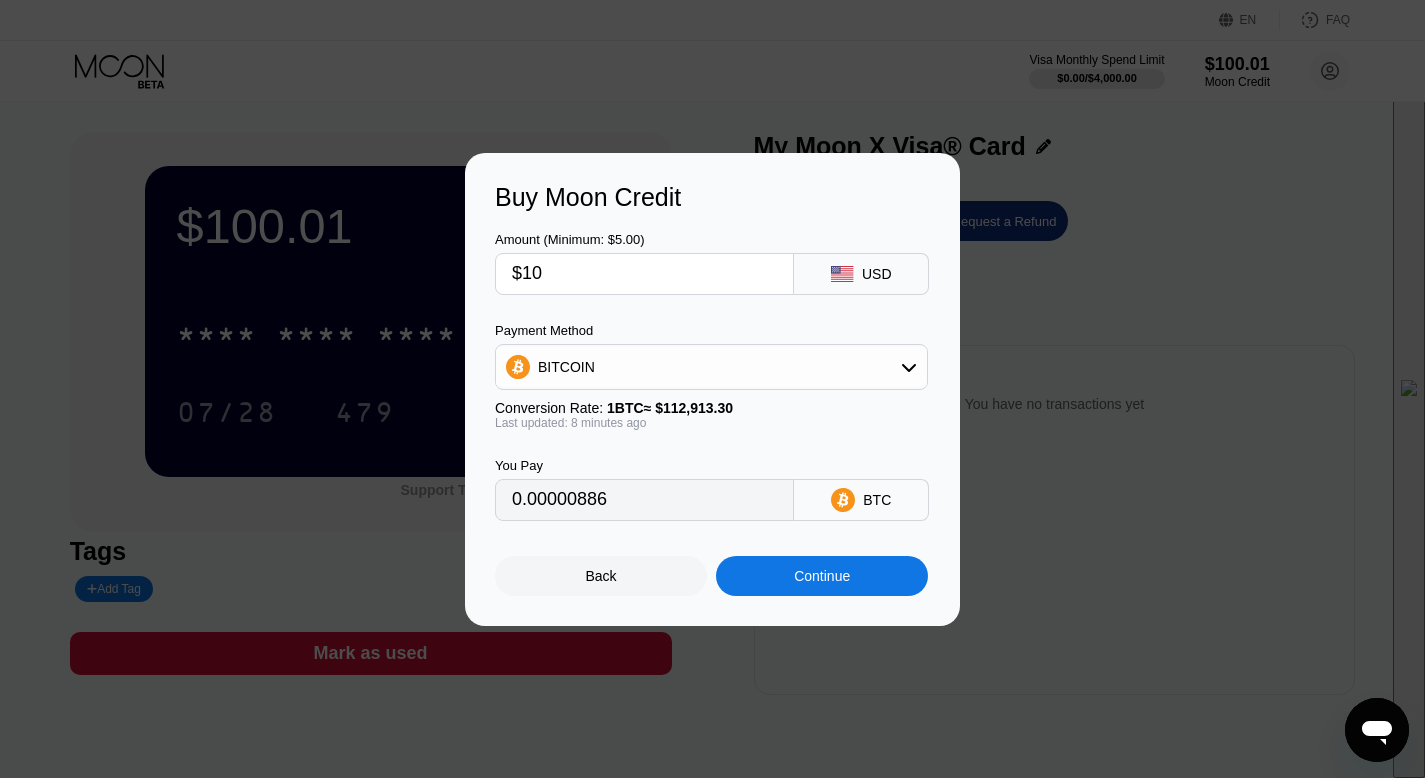 type on "0.00008851" 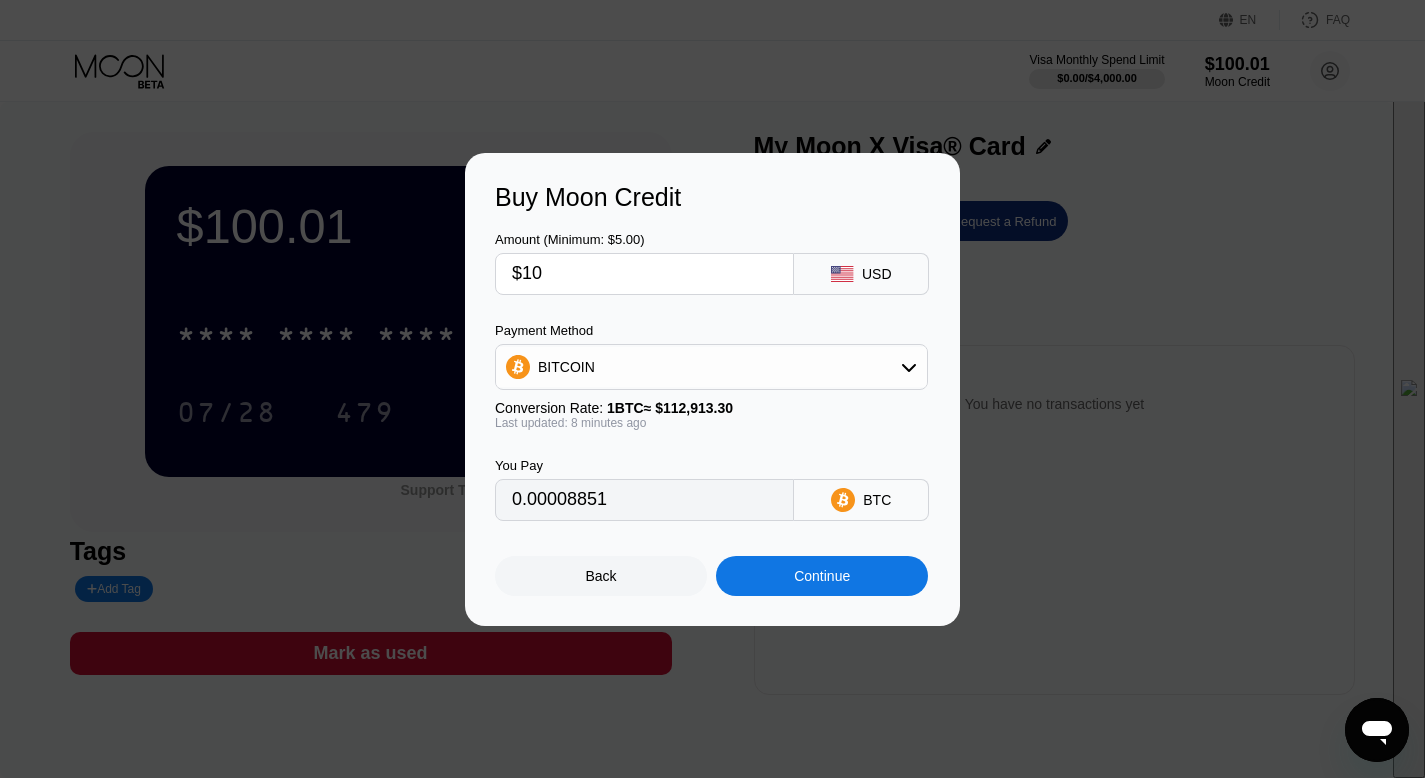 type on "$100" 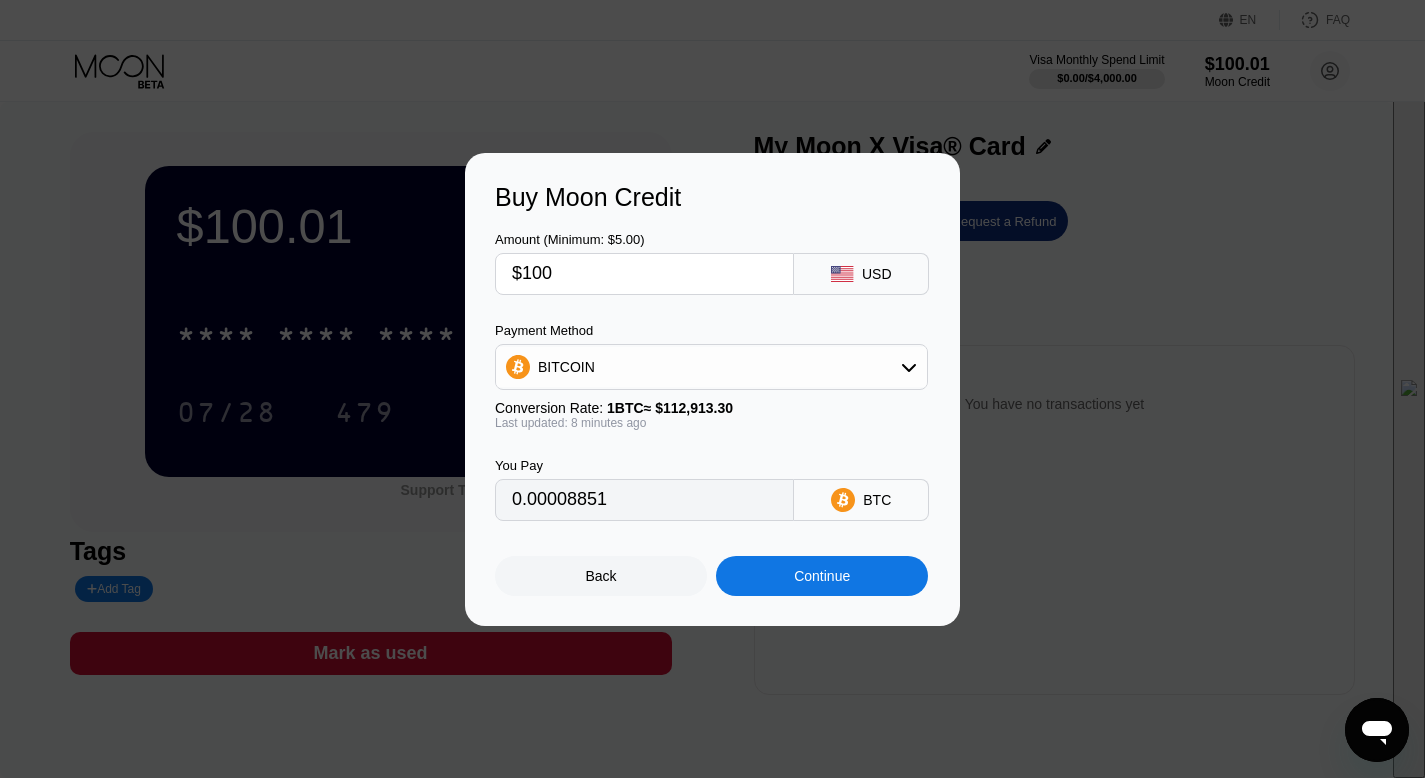 type on "0.00088501" 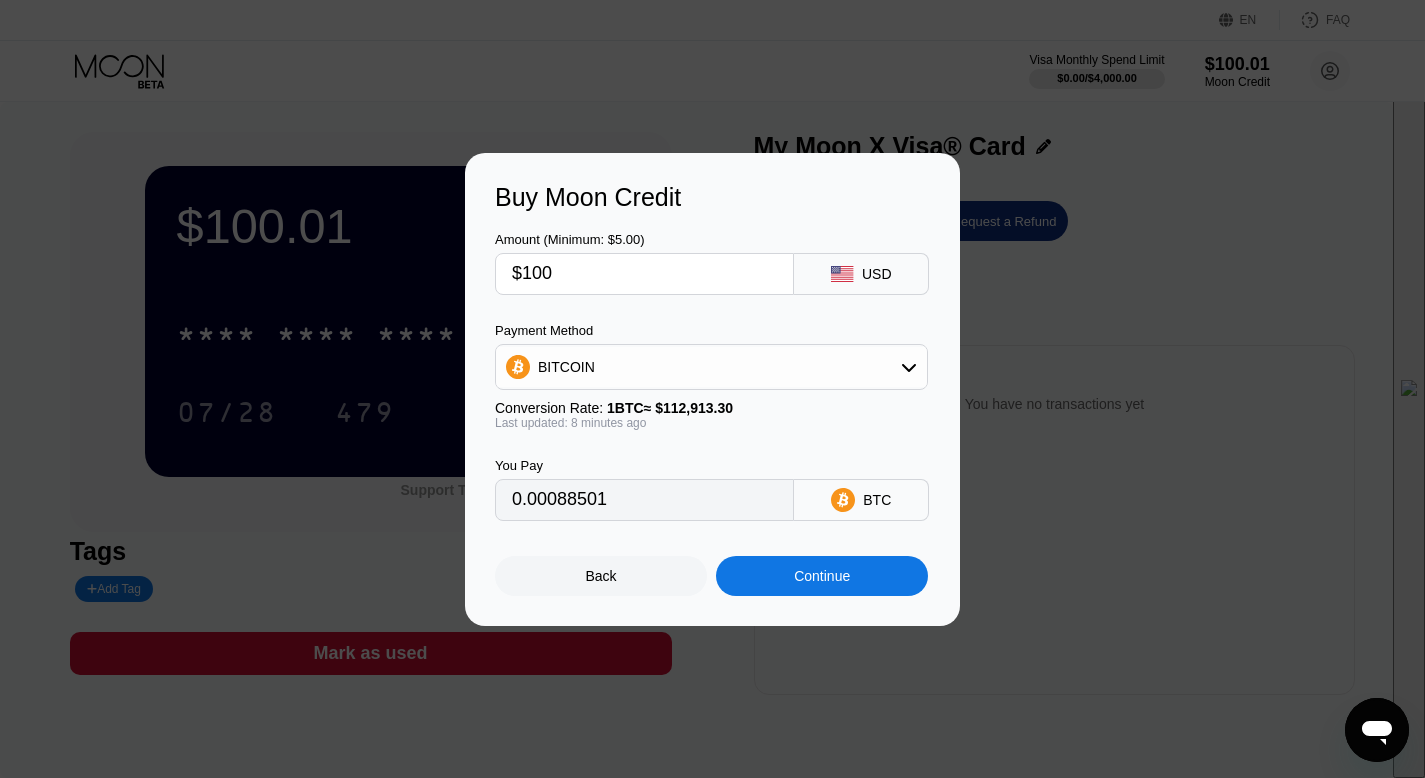 type on "$100" 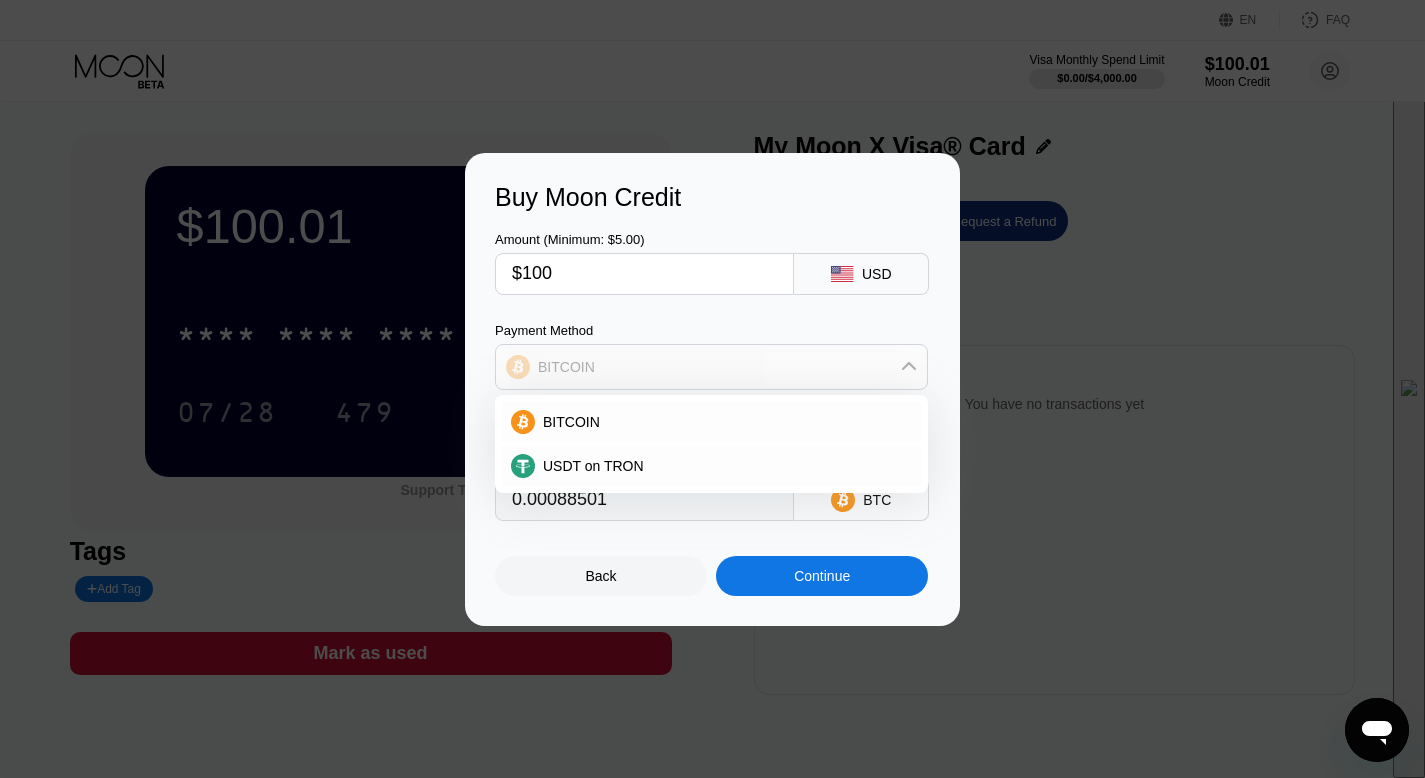 click on "BITCOIN" at bounding box center (711, 367) 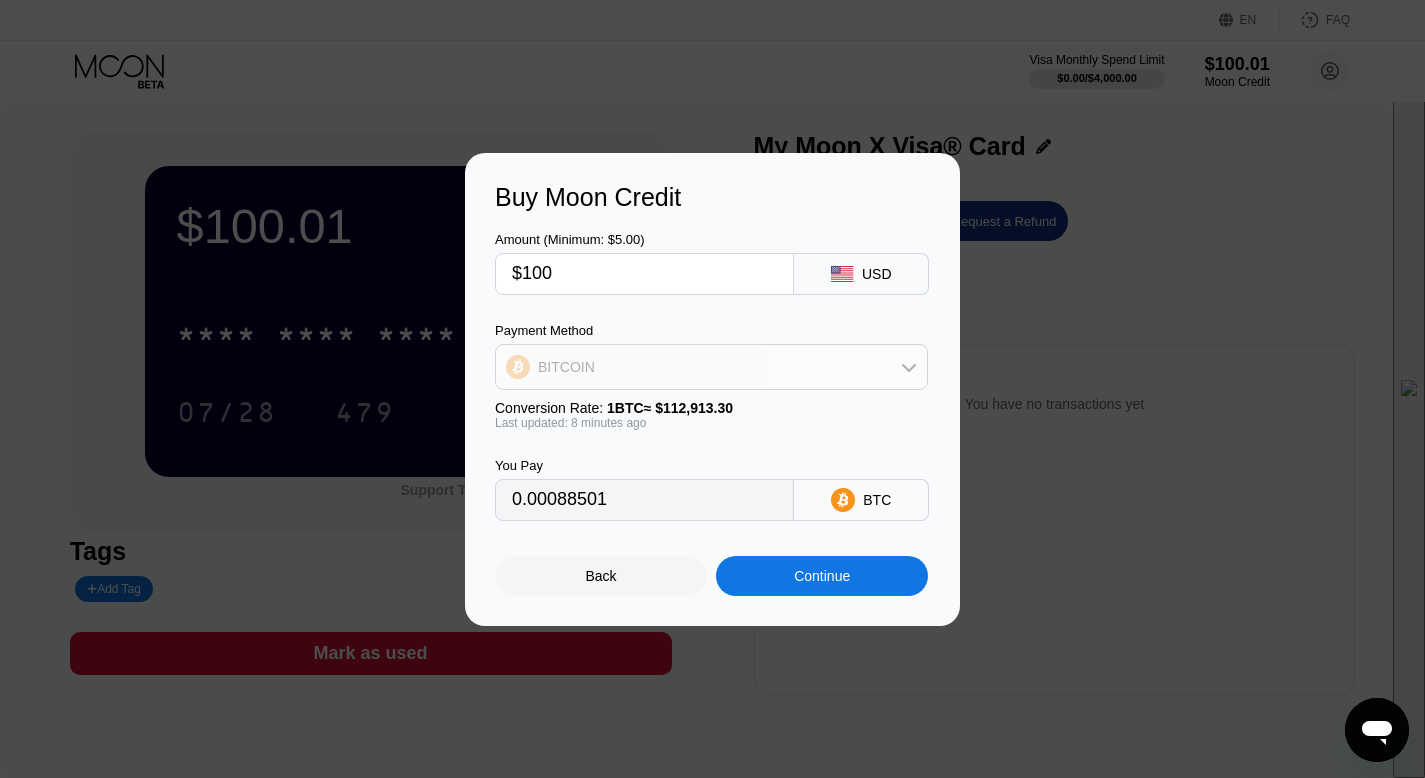 click on "BITCOIN" at bounding box center (711, 367) 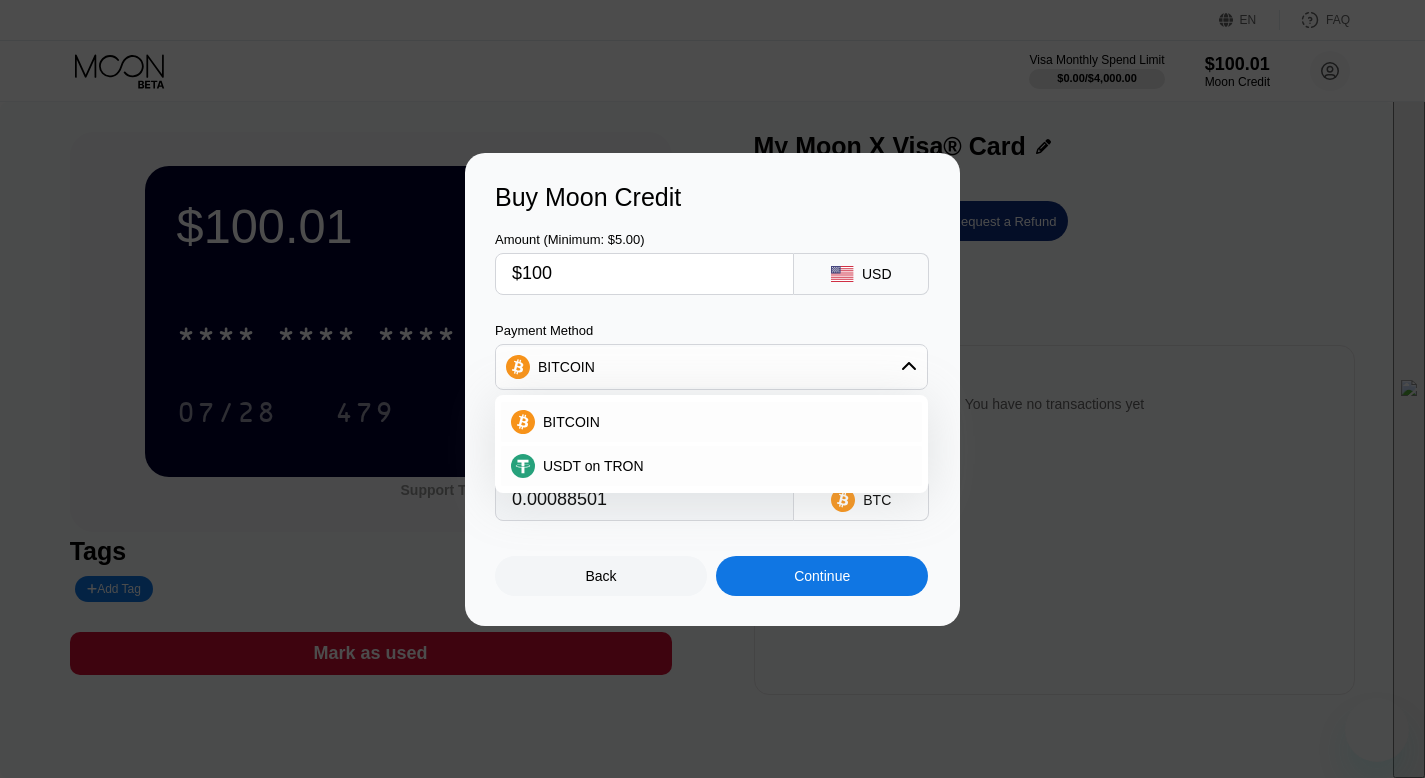 scroll, scrollTop: 0, scrollLeft: 0, axis: both 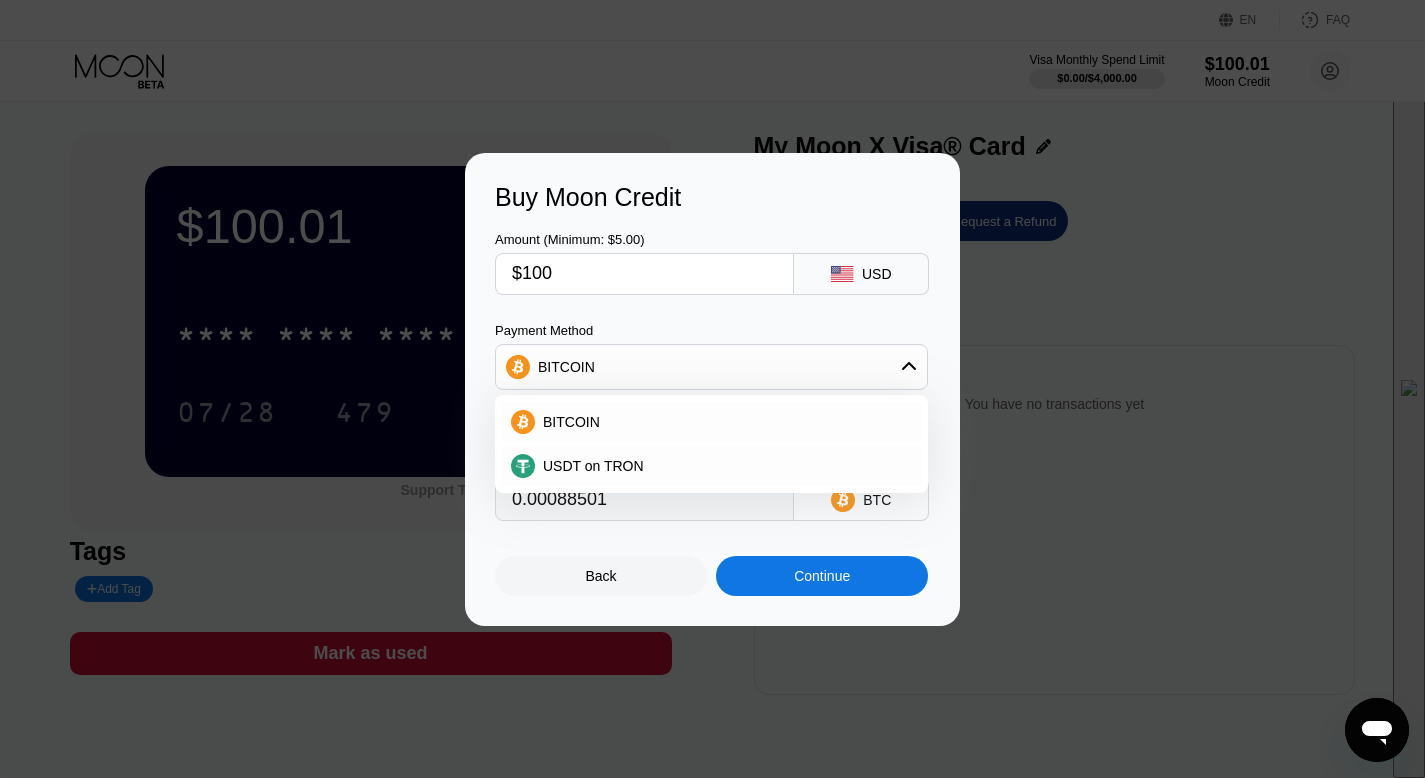 click on "BITCOIN" at bounding box center [711, 367] 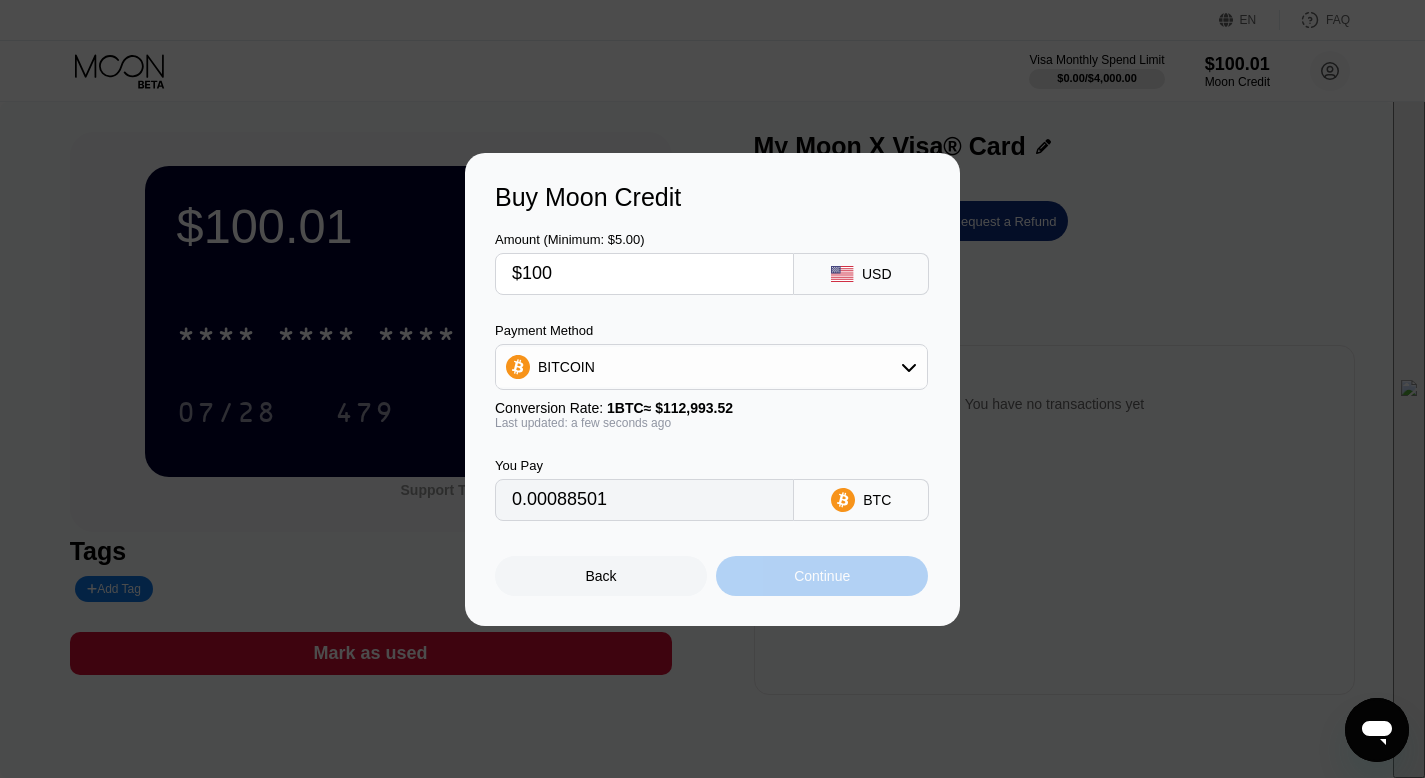click on "Continue" at bounding box center (822, 576) 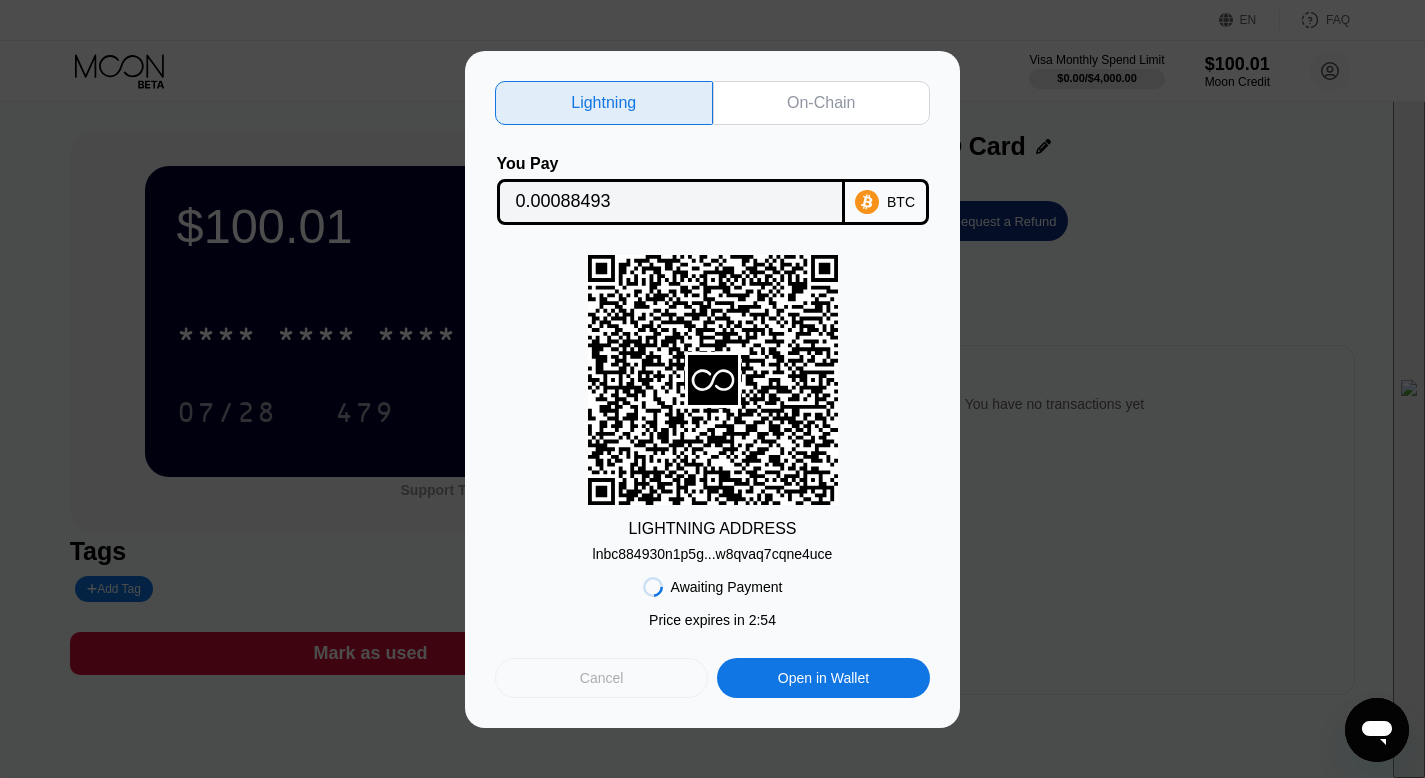 click on "Cancel" at bounding box center [602, 678] 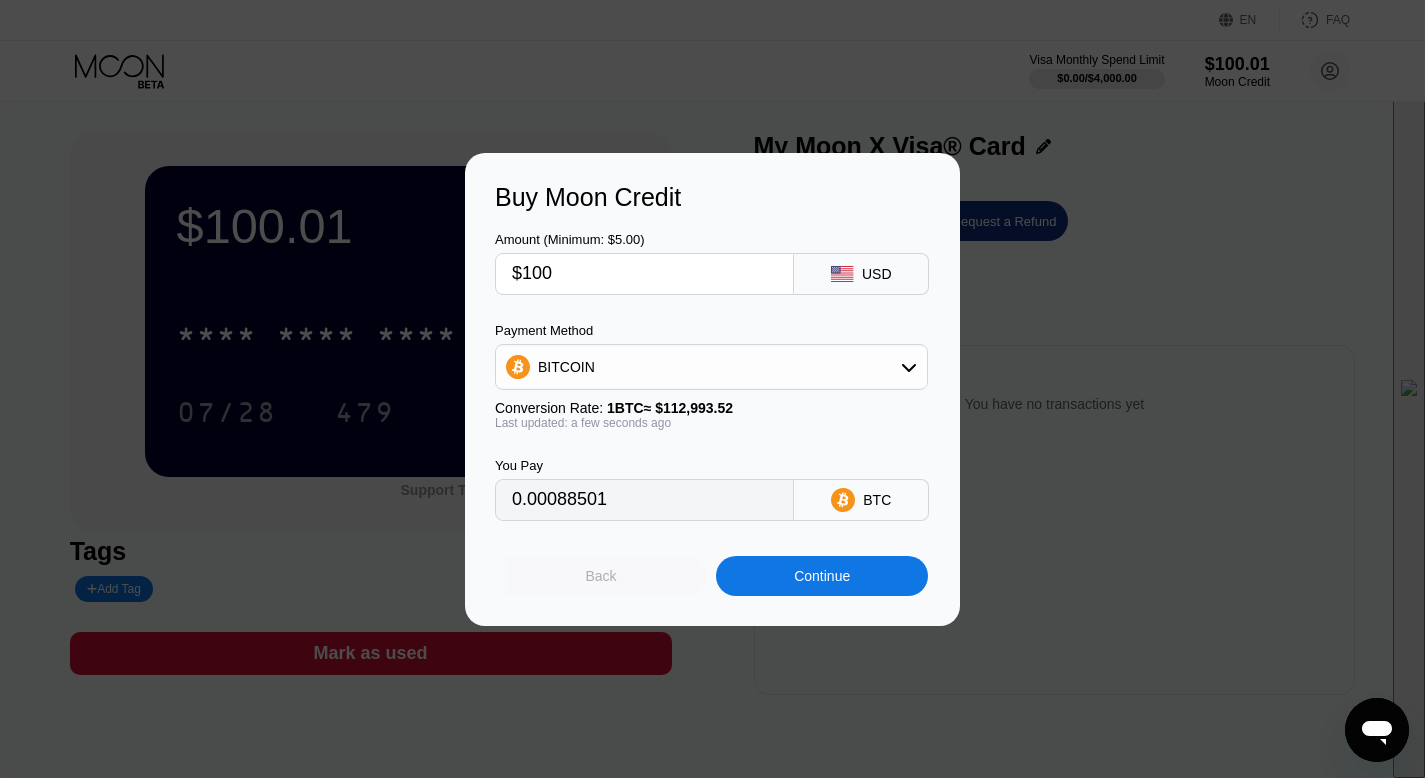 click on "Back" at bounding box center (601, 576) 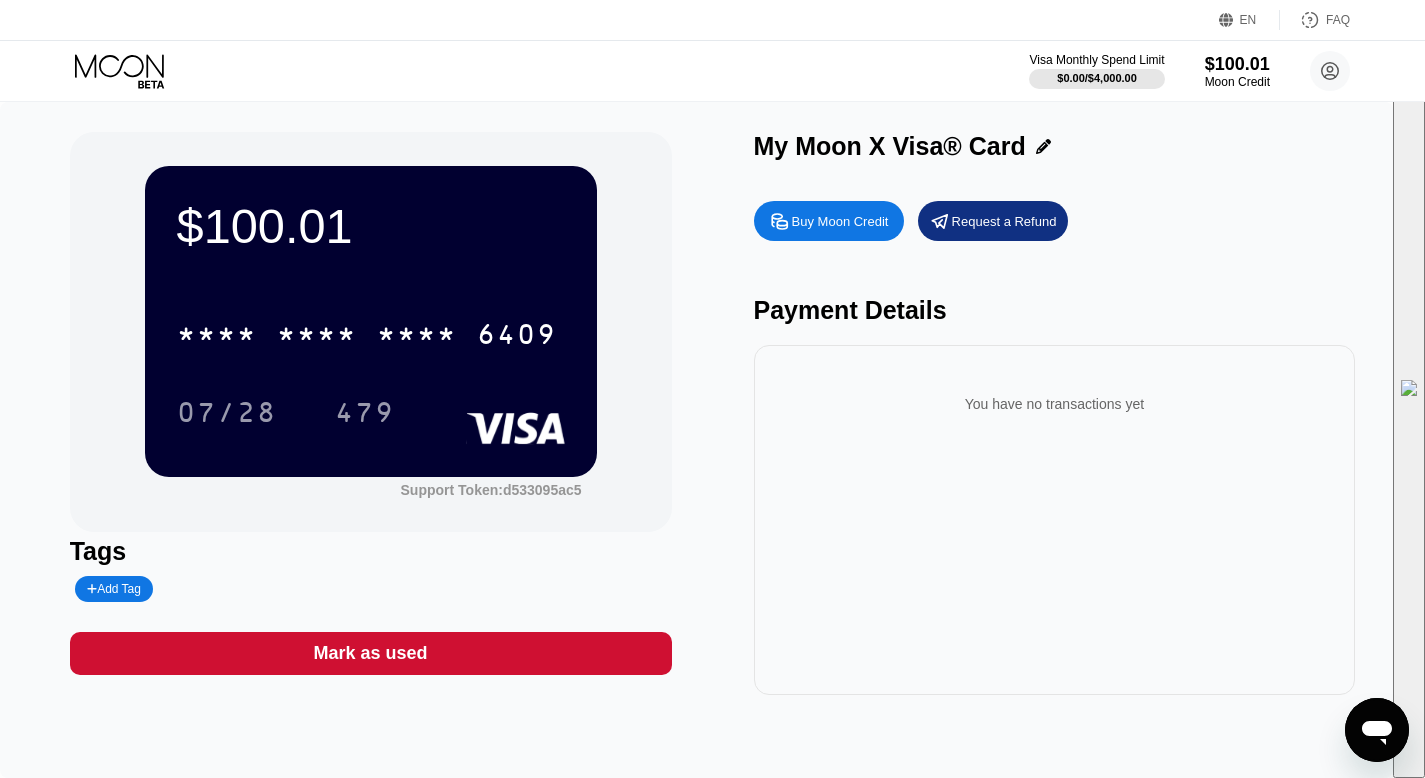 click on "Buy Moon Credit" at bounding box center (840, 221) 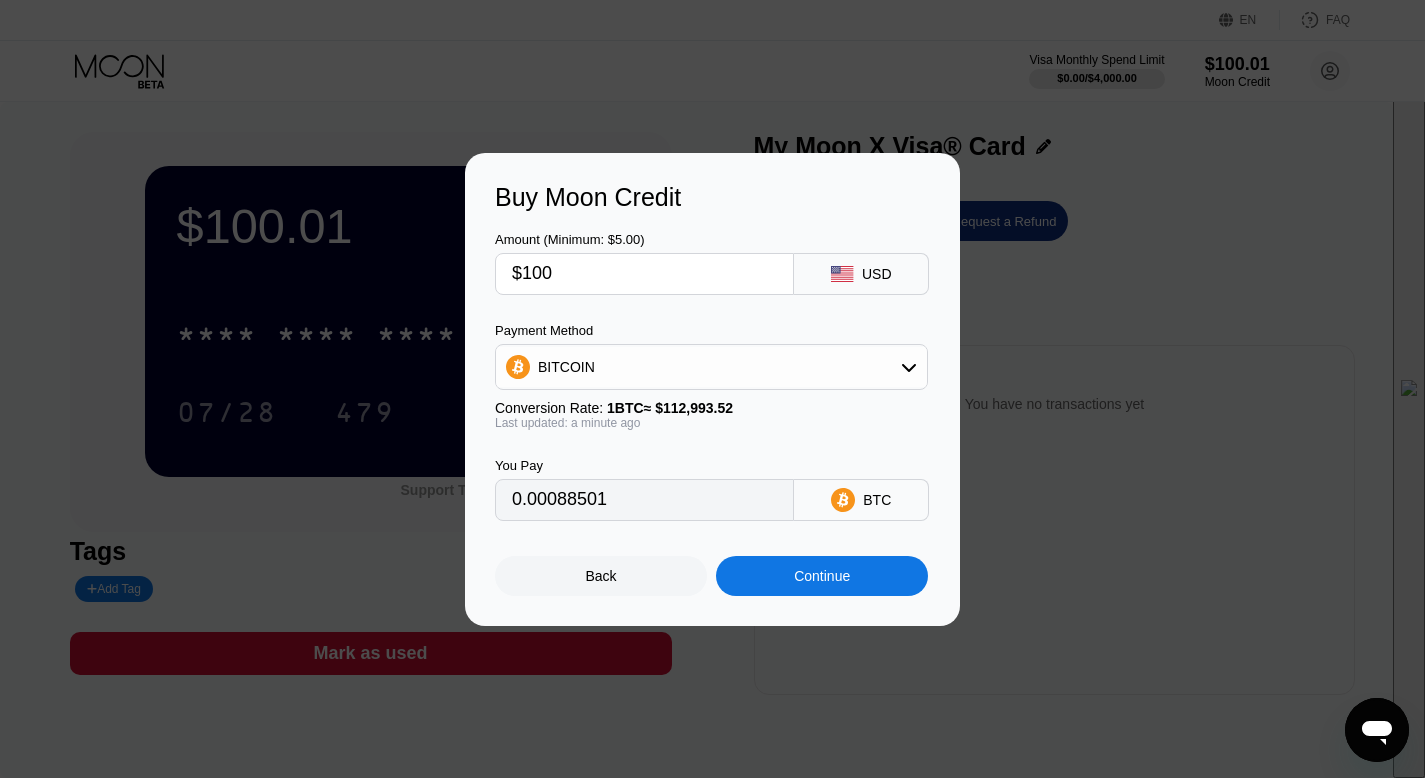 click on "Back" at bounding box center (601, 576) 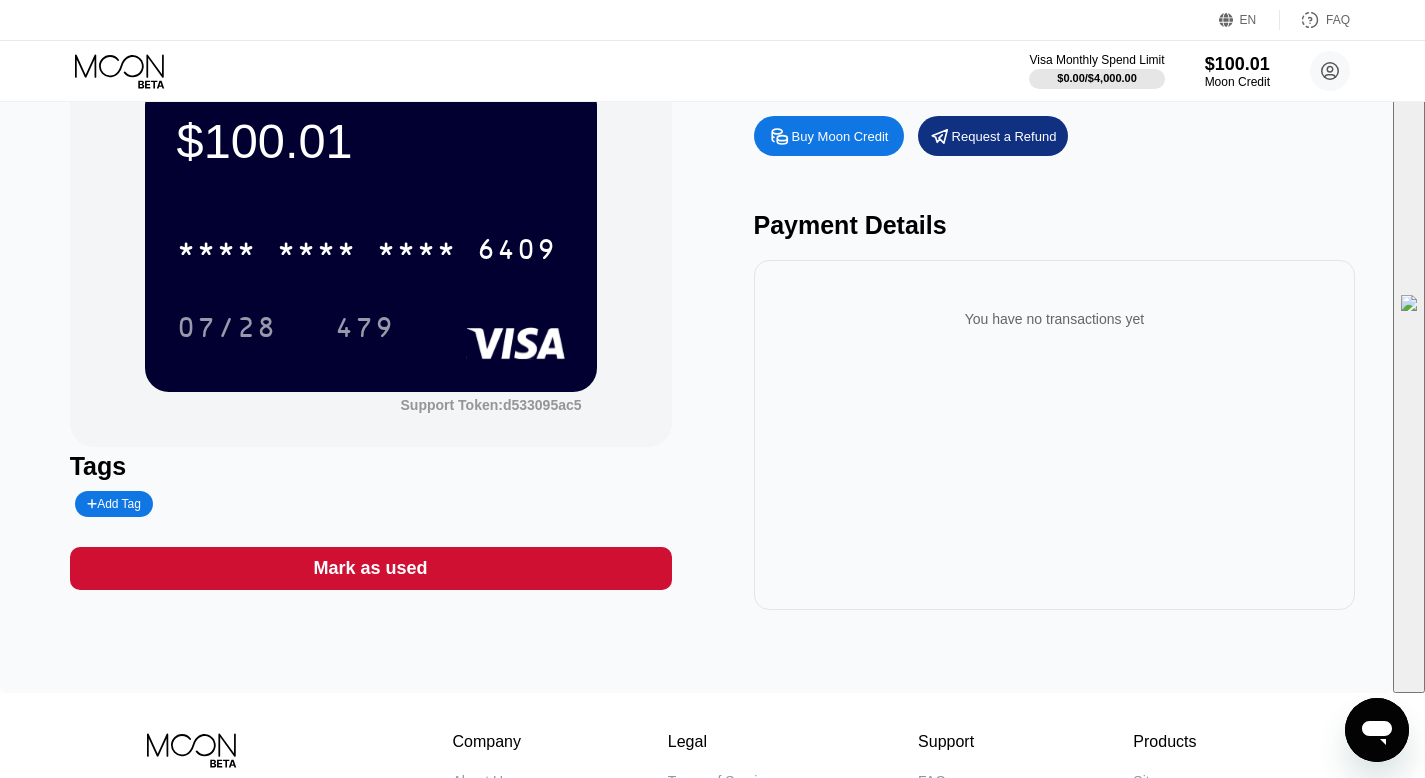 scroll, scrollTop: 0, scrollLeft: 0, axis: both 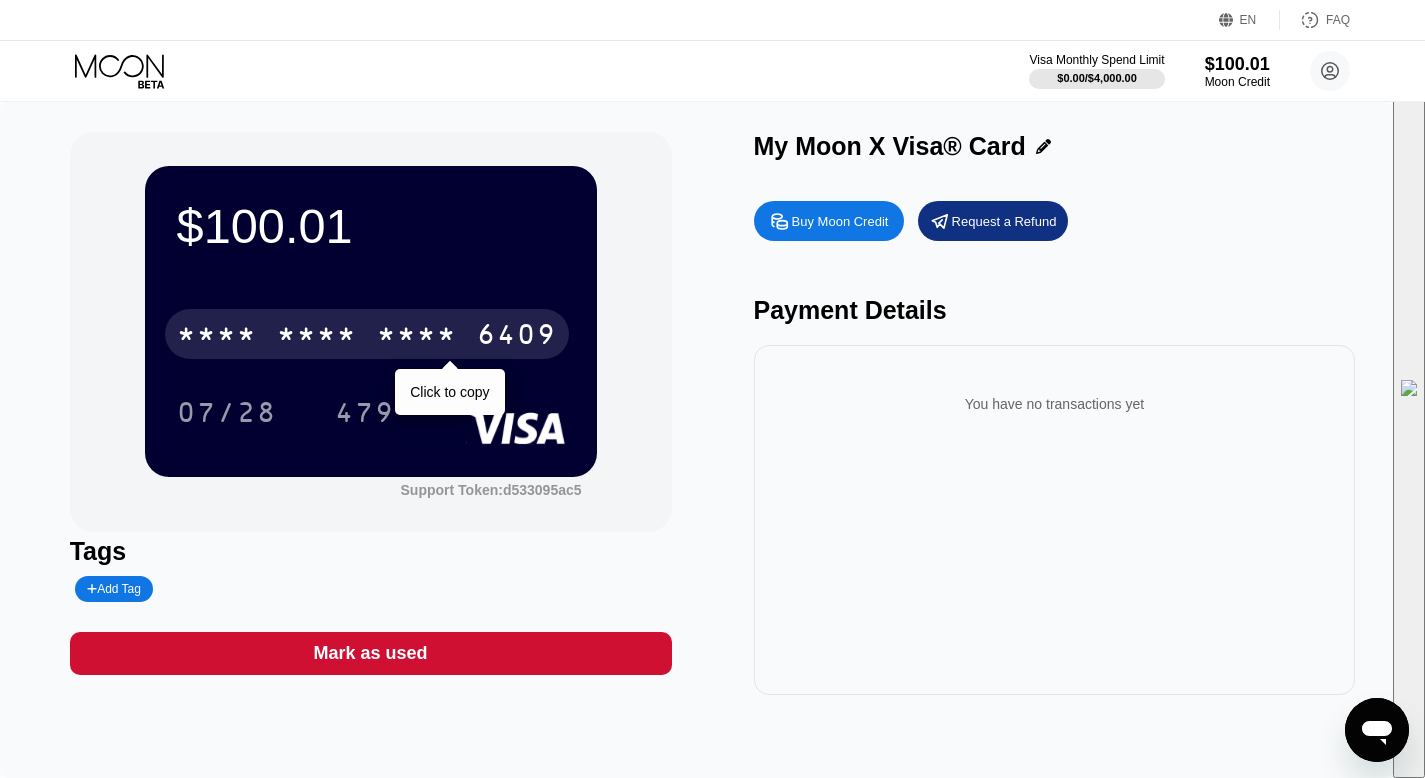 click on "* * * *" at bounding box center (417, 337) 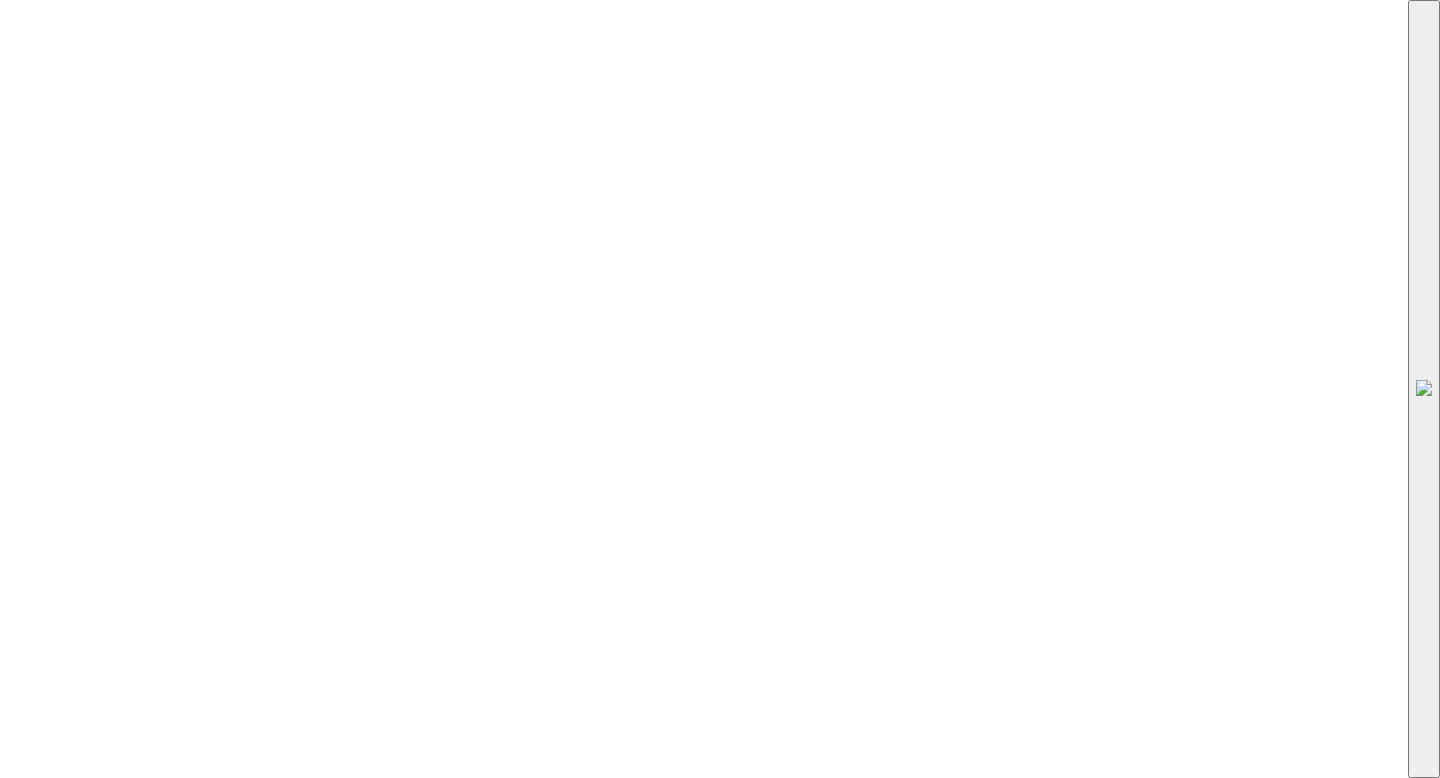 scroll, scrollTop: 0, scrollLeft: 0, axis: both 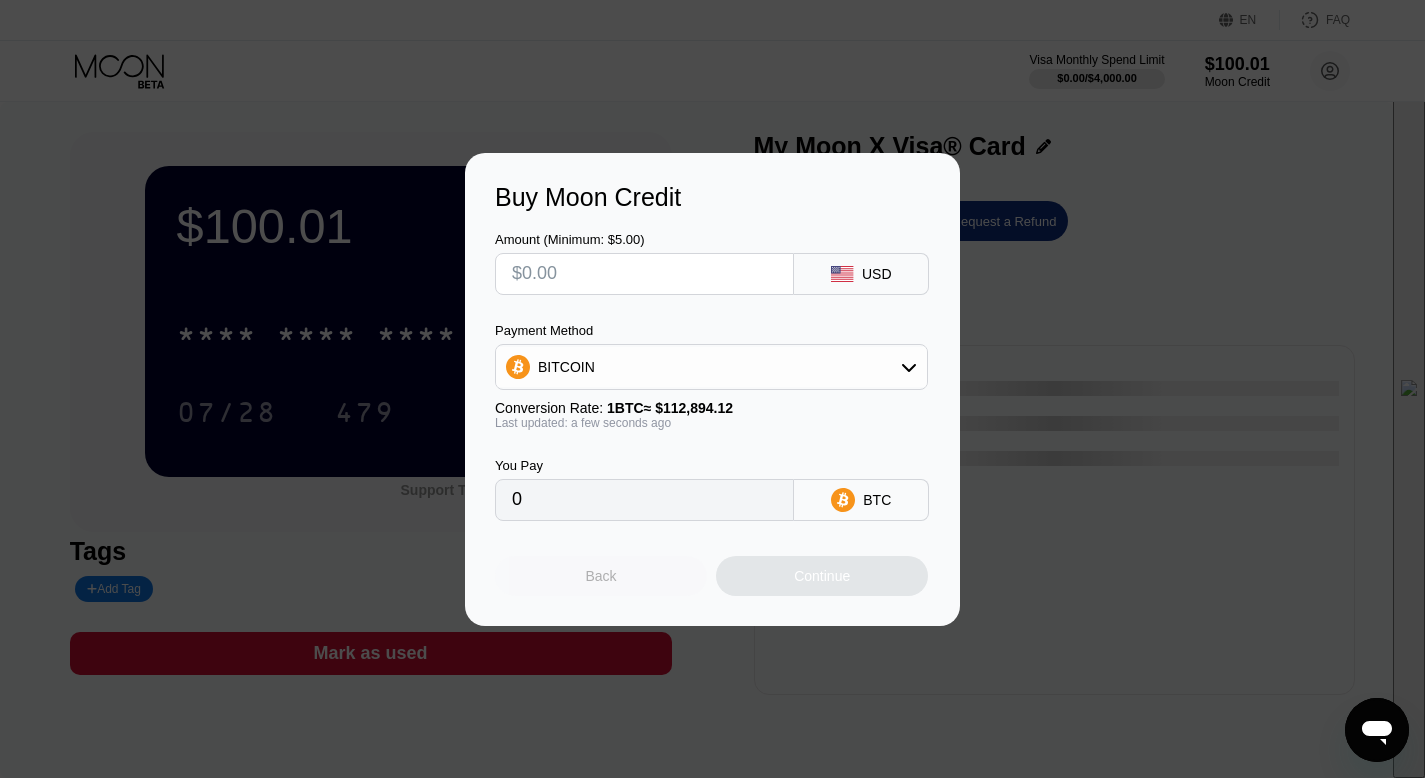 click on "Back" at bounding box center (601, 576) 